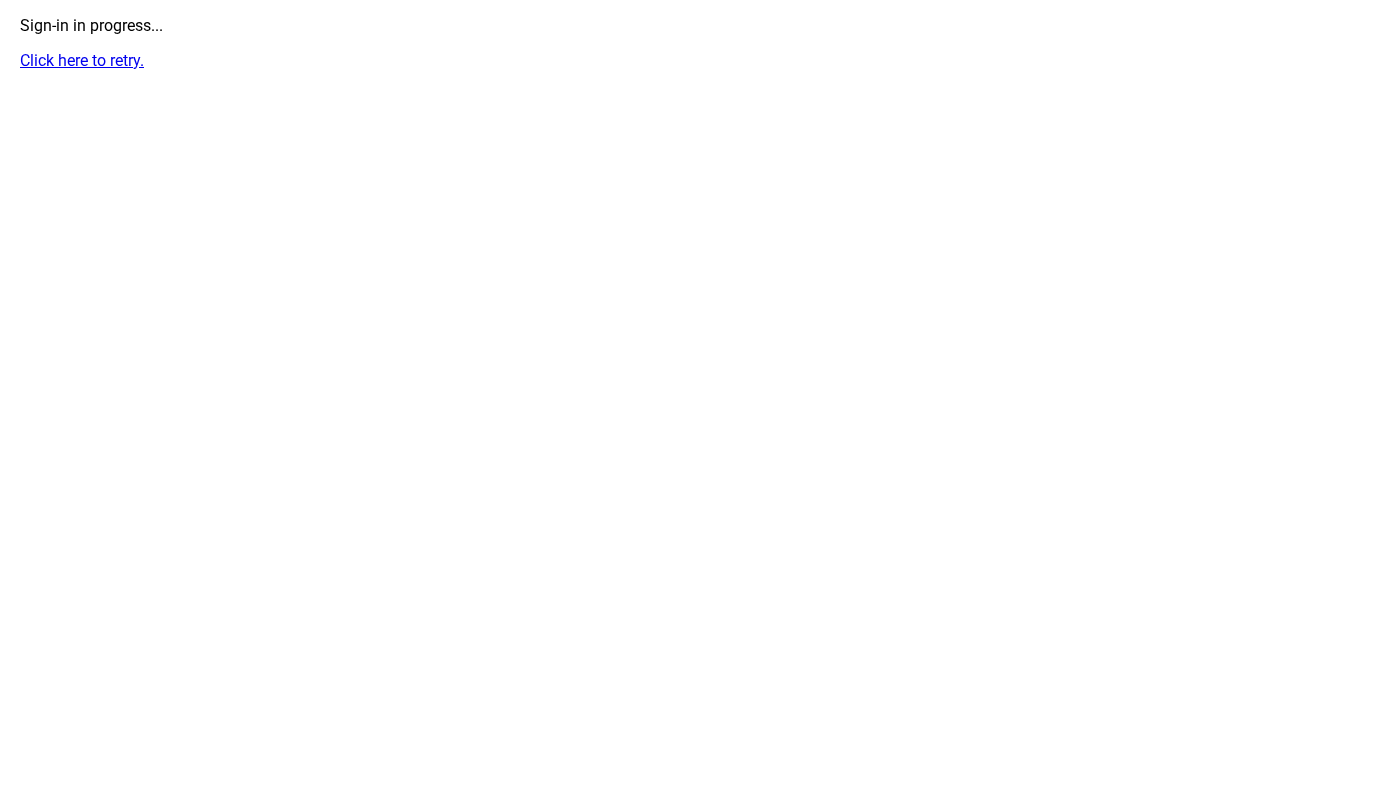 scroll, scrollTop: 0, scrollLeft: 0, axis: both 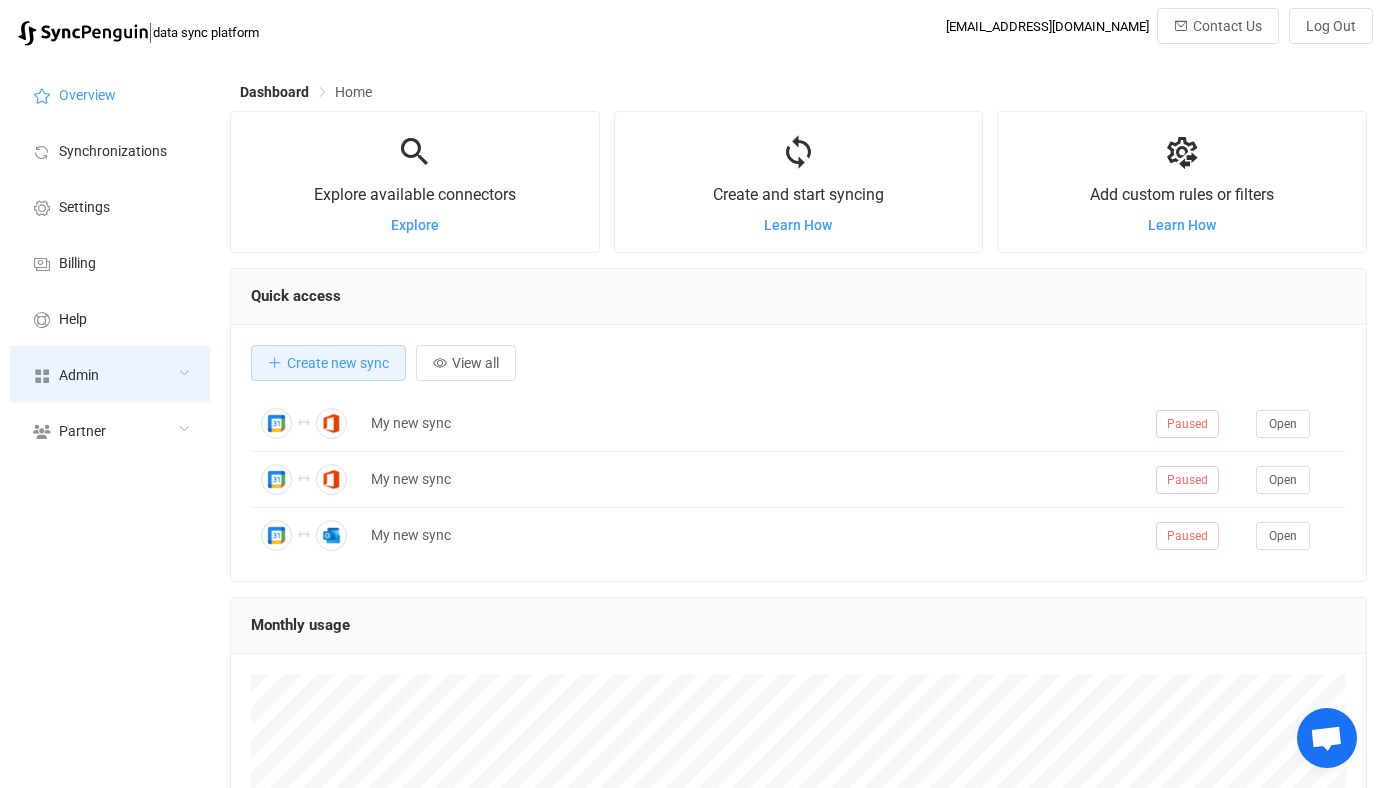click on "Admin" at bounding box center (110, 374) 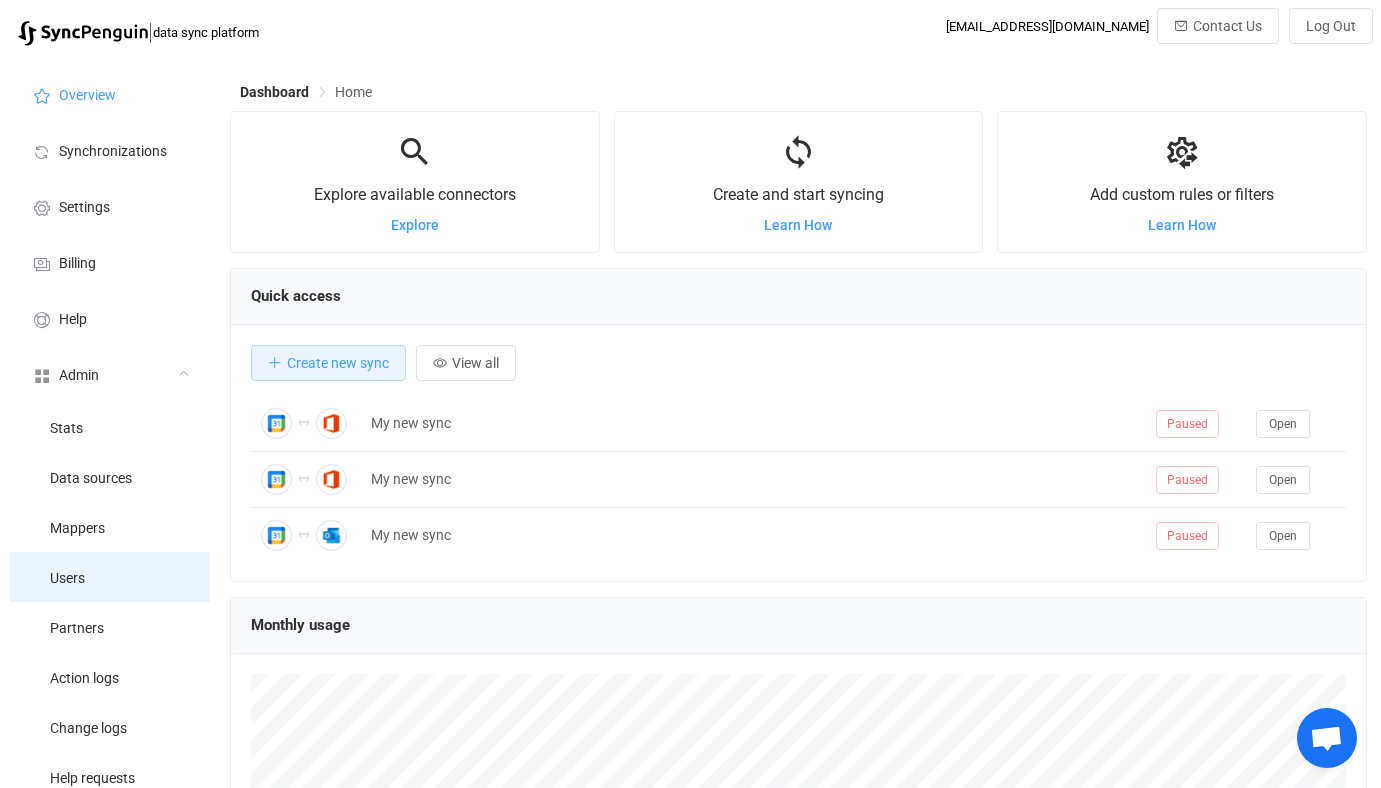 click on "Users" at bounding box center (110, 577) 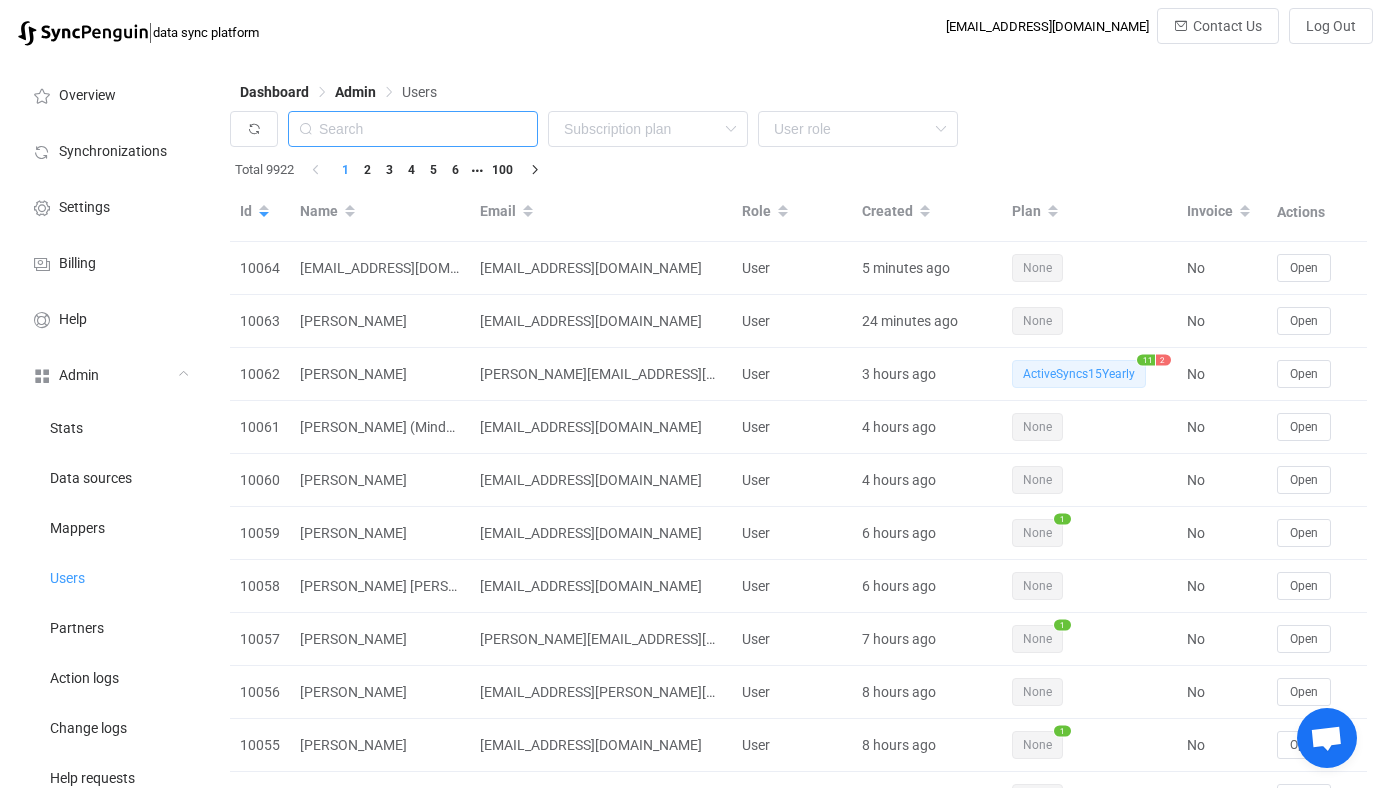 click at bounding box center [413, 129] 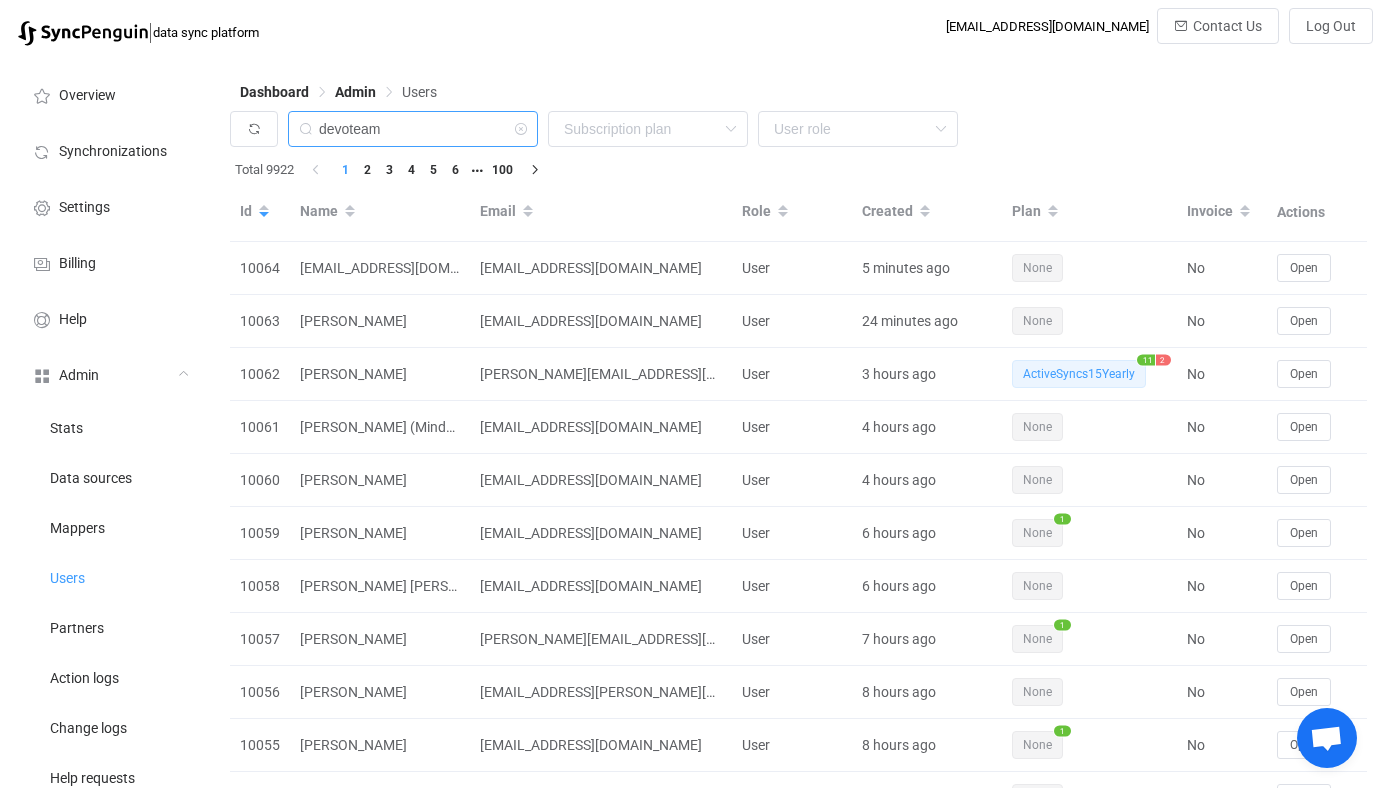 type on "devoteam" 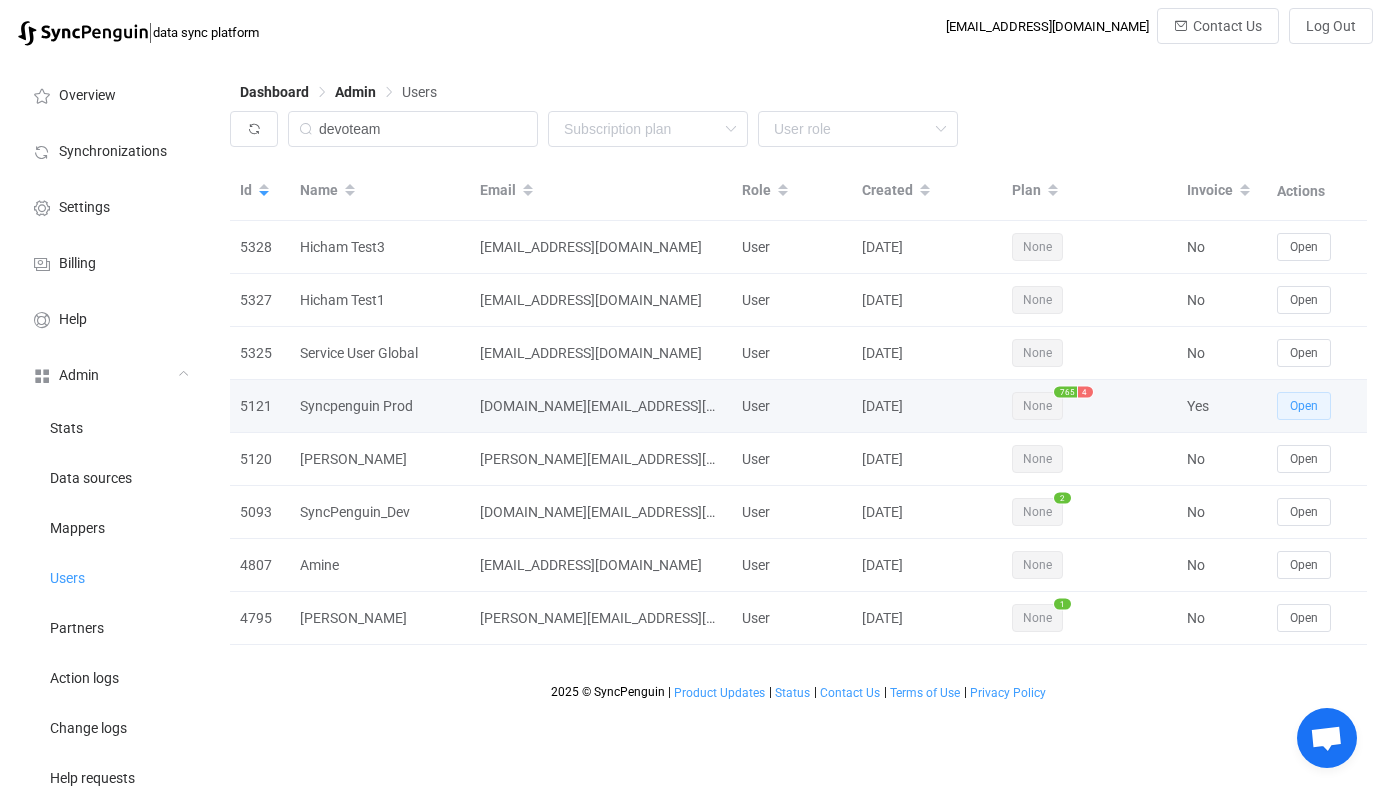 click on "Open" at bounding box center (1304, 406) 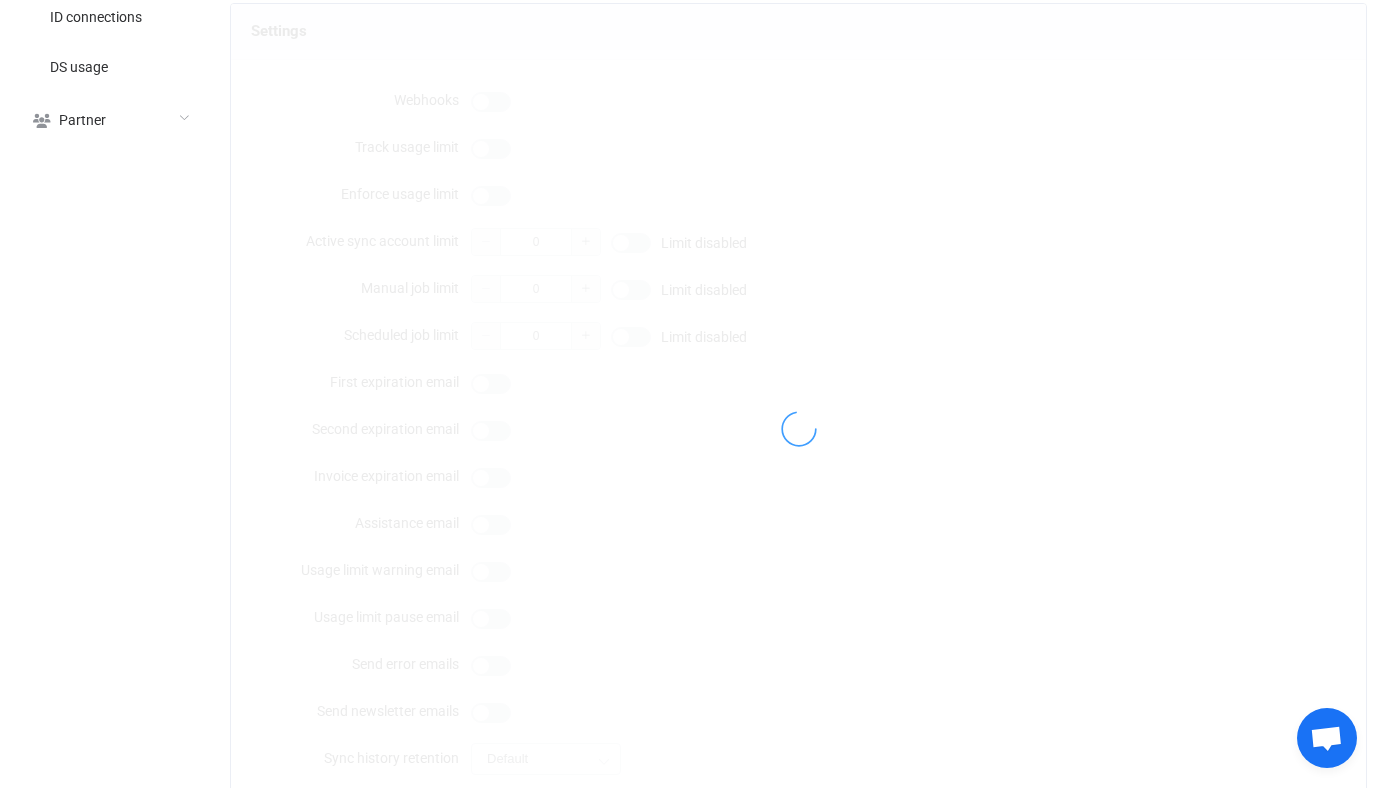 scroll, scrollTop: 1749, scrollLeft: 0, axis: vertical 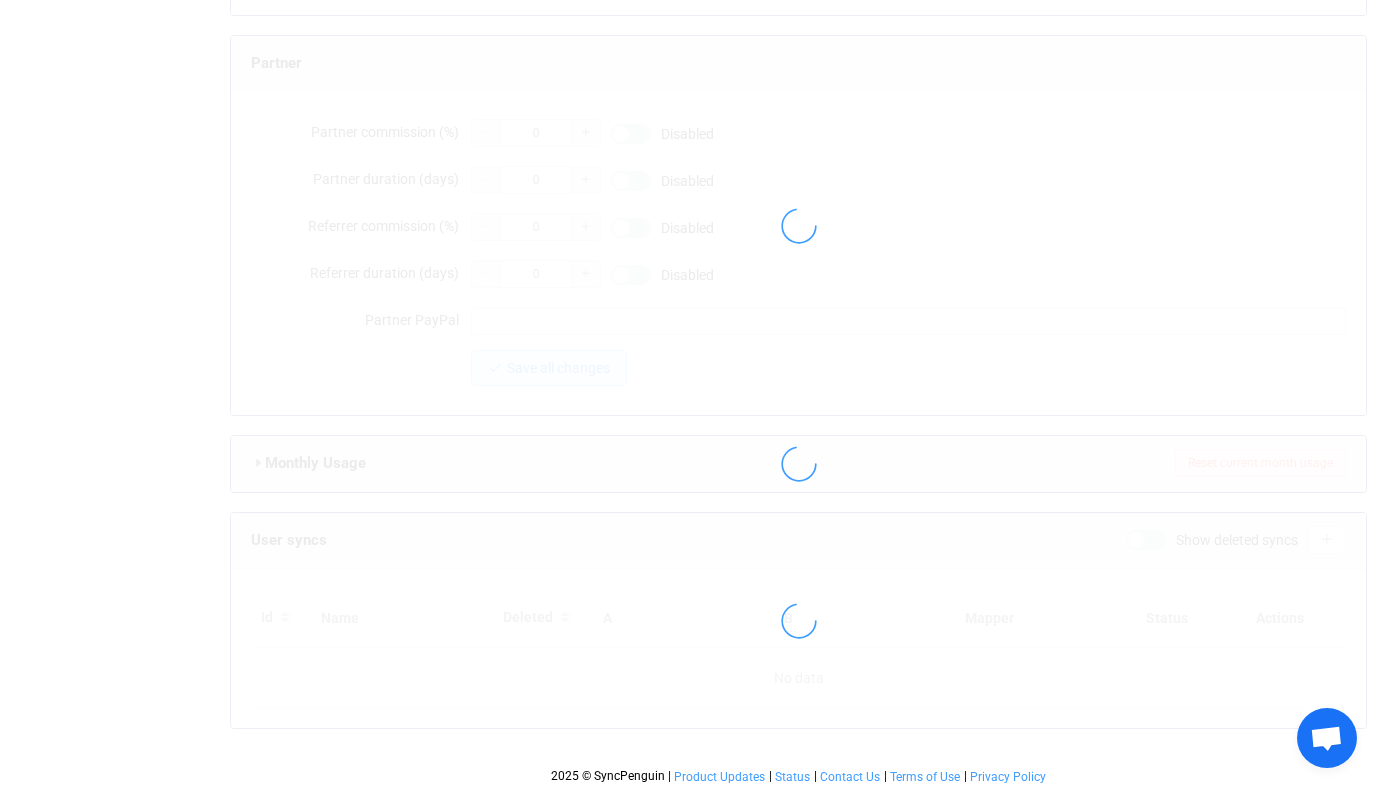 type on "syncpenguin.prod@devoteam.com" 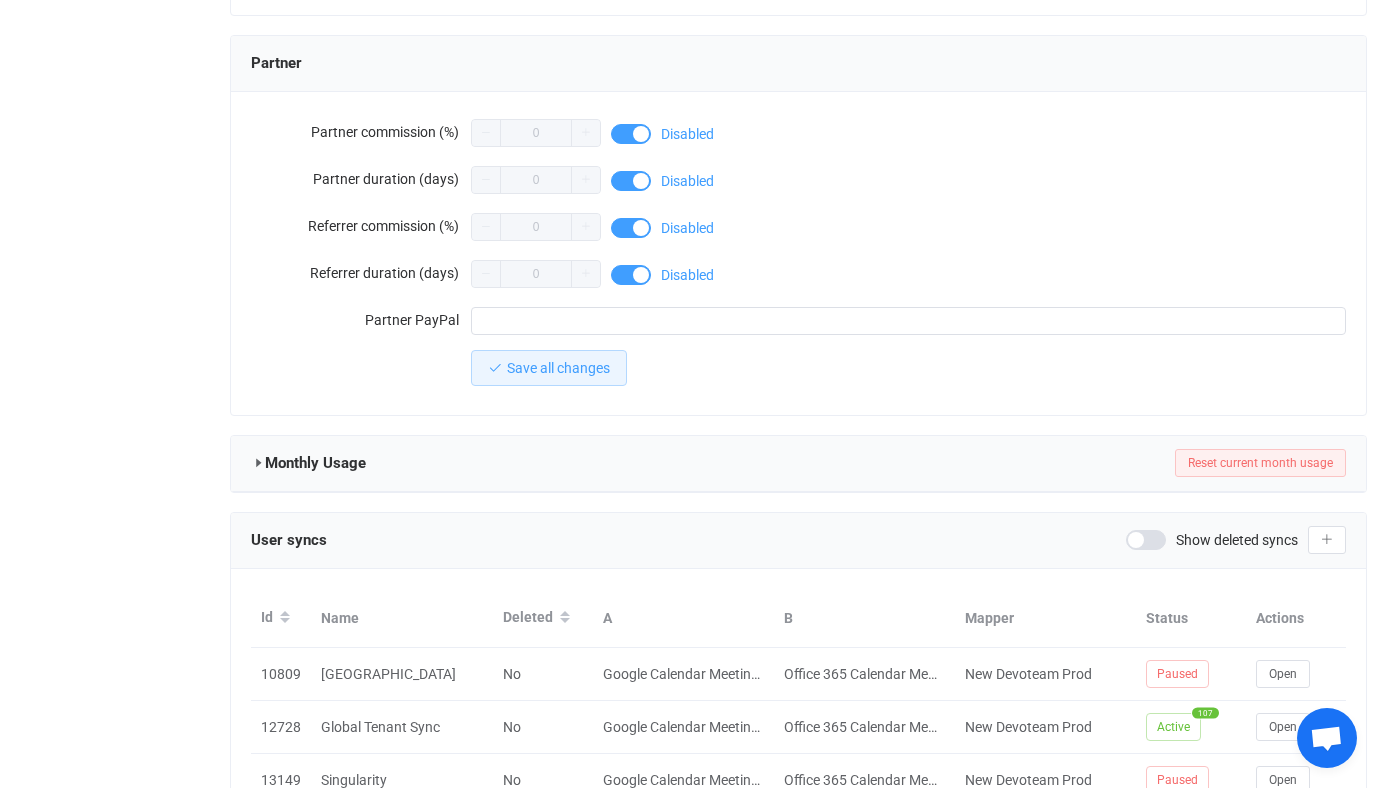 scroll, scrollTop: 2325, scrollLeft: 0, axis: vertical 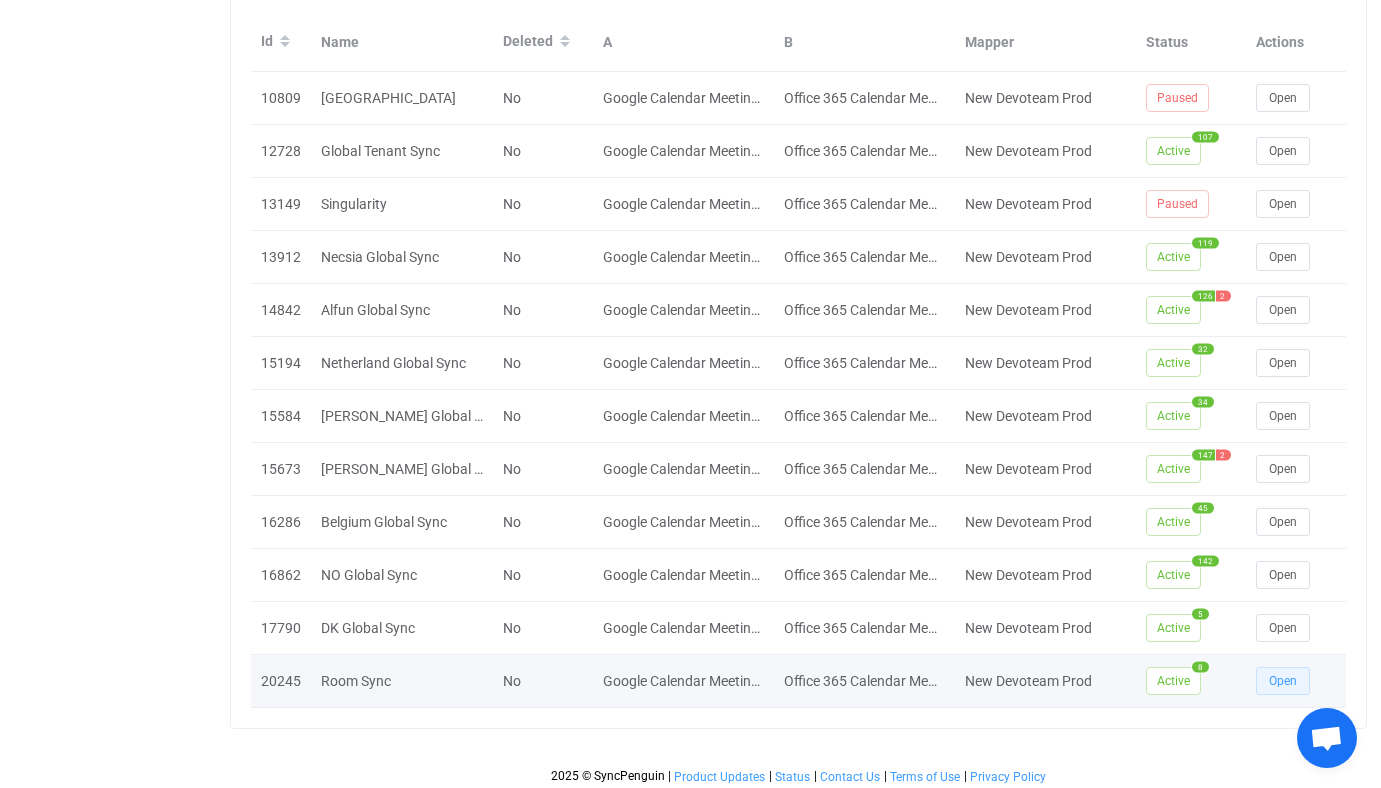 click on "Open" at bounding box center (1283, 681) 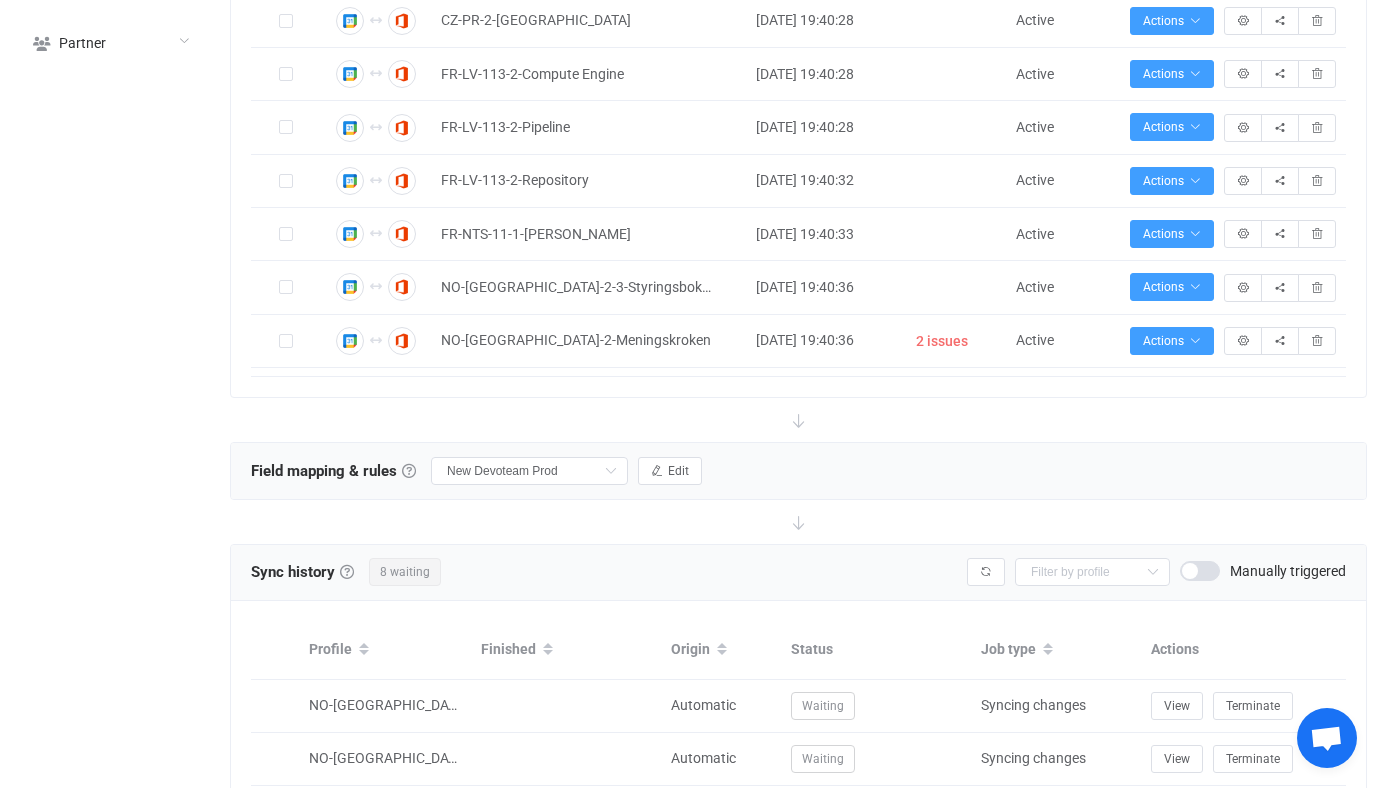 scroll, scrollTop: 1052, scrollLeft: 0, axis: vertical 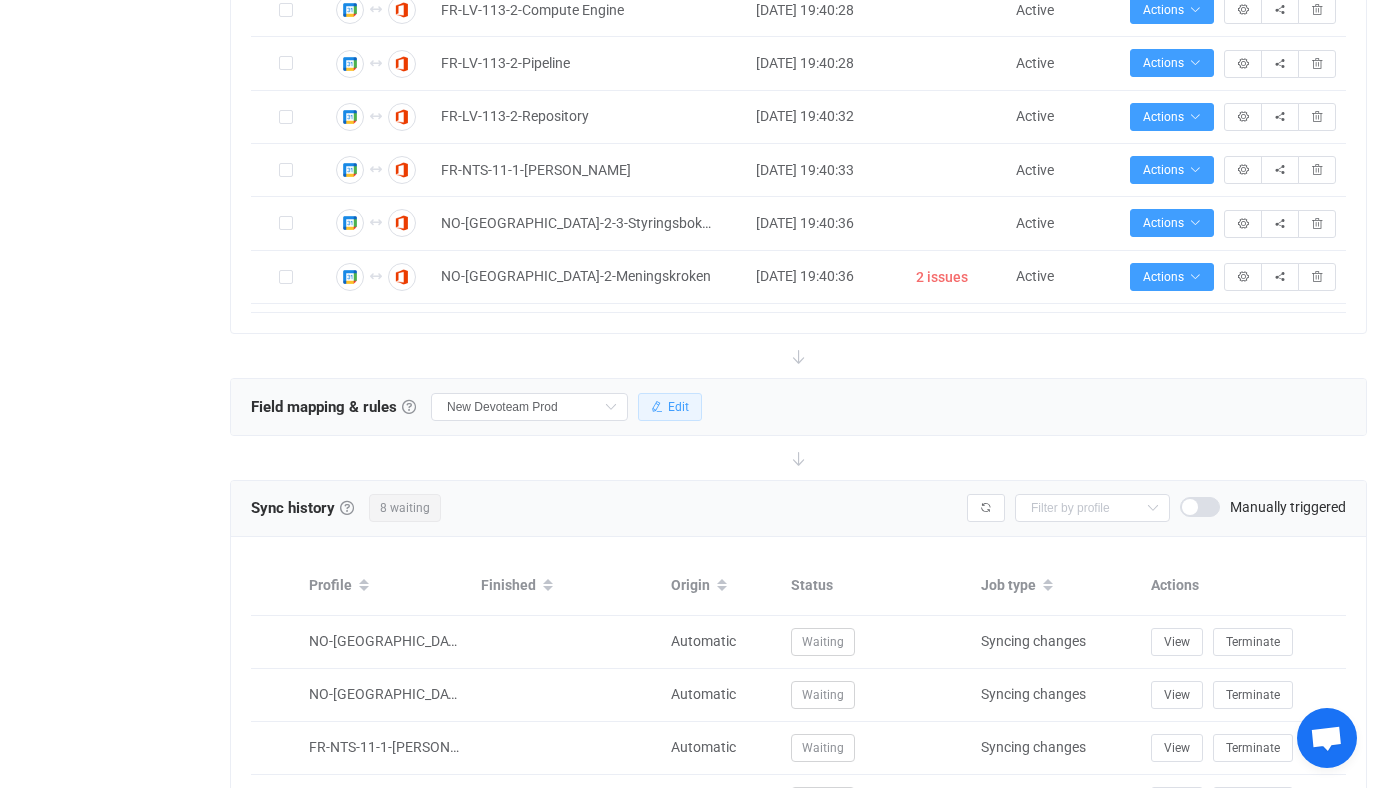 click on "Edit" at bounding box center [678, 407] 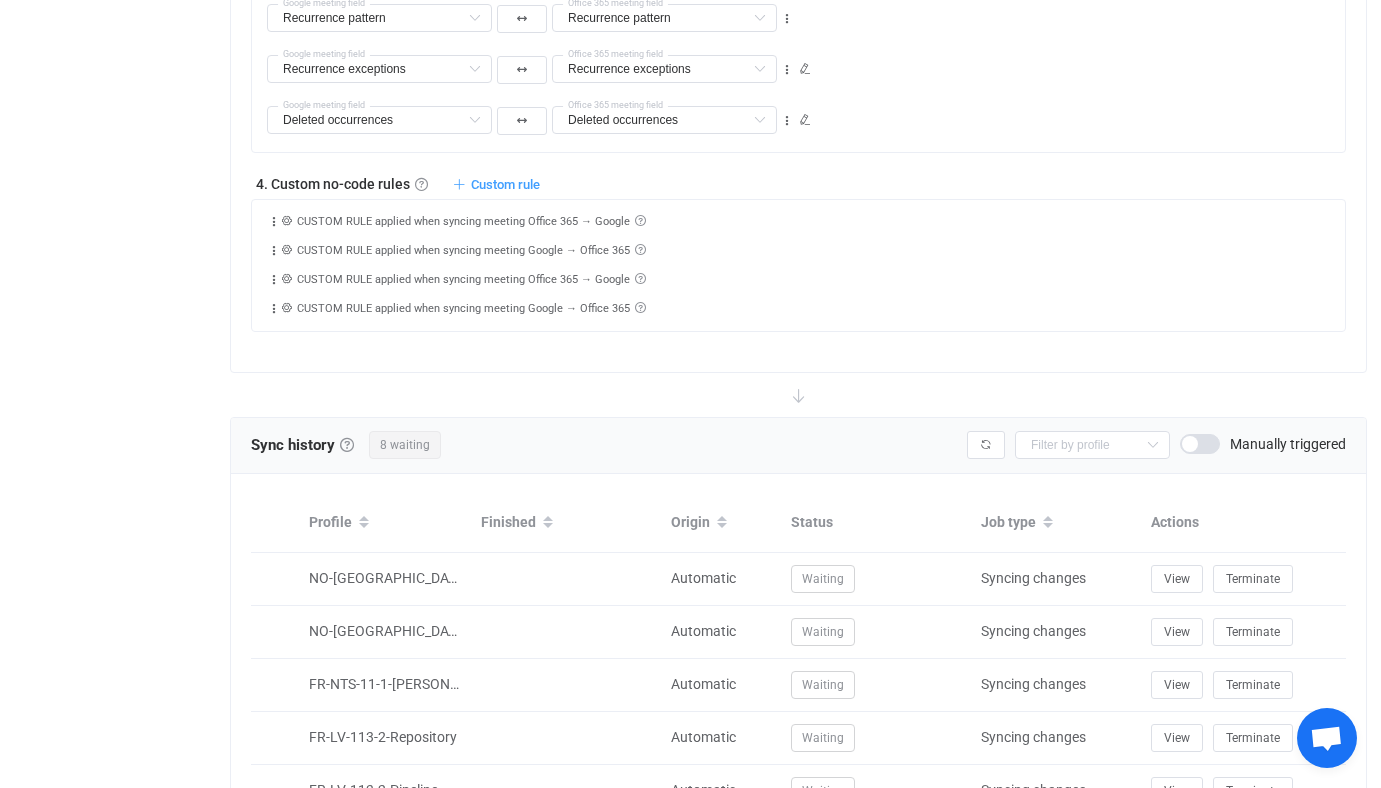 scroll, scrollTop: 2310, scrollLeft: 0, axis: vertical 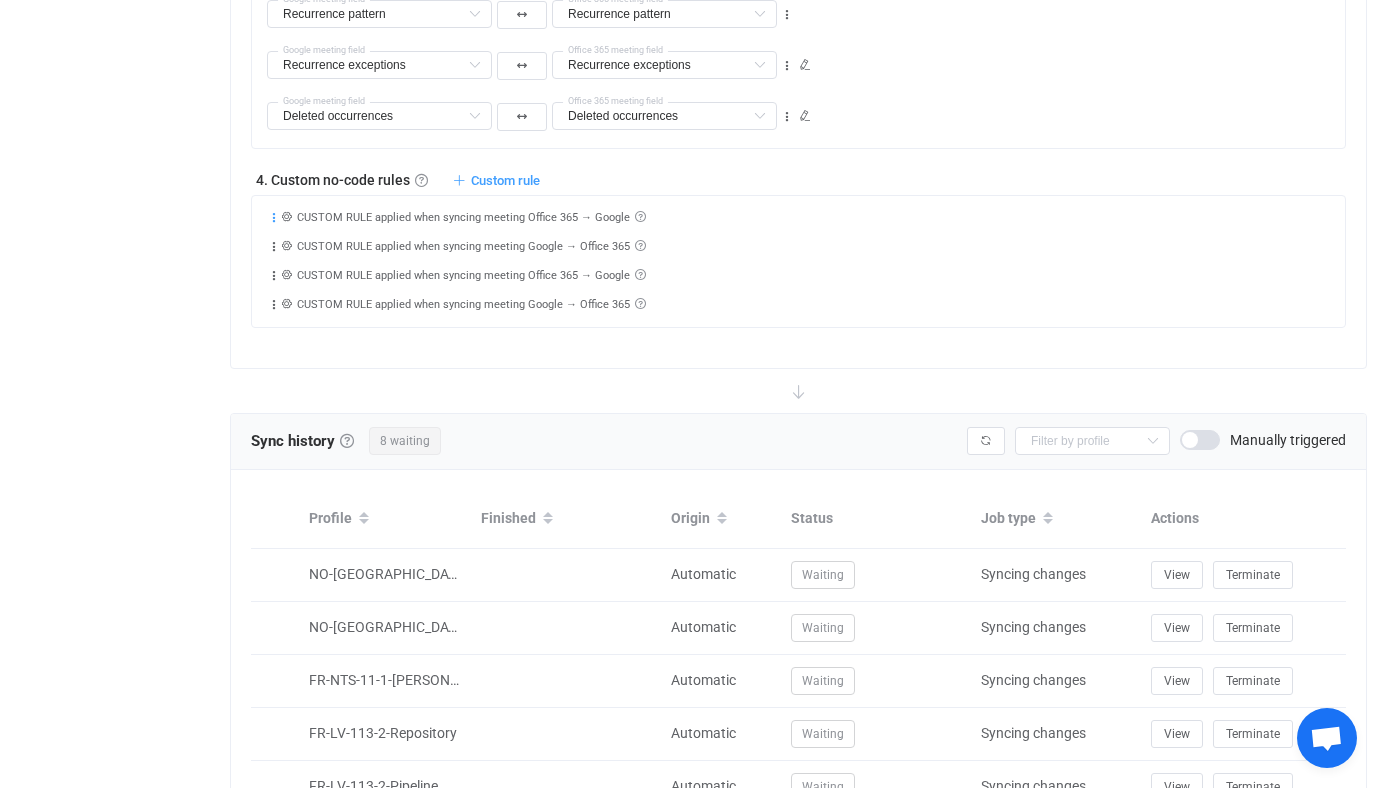 click at bounding box center (274, 218) 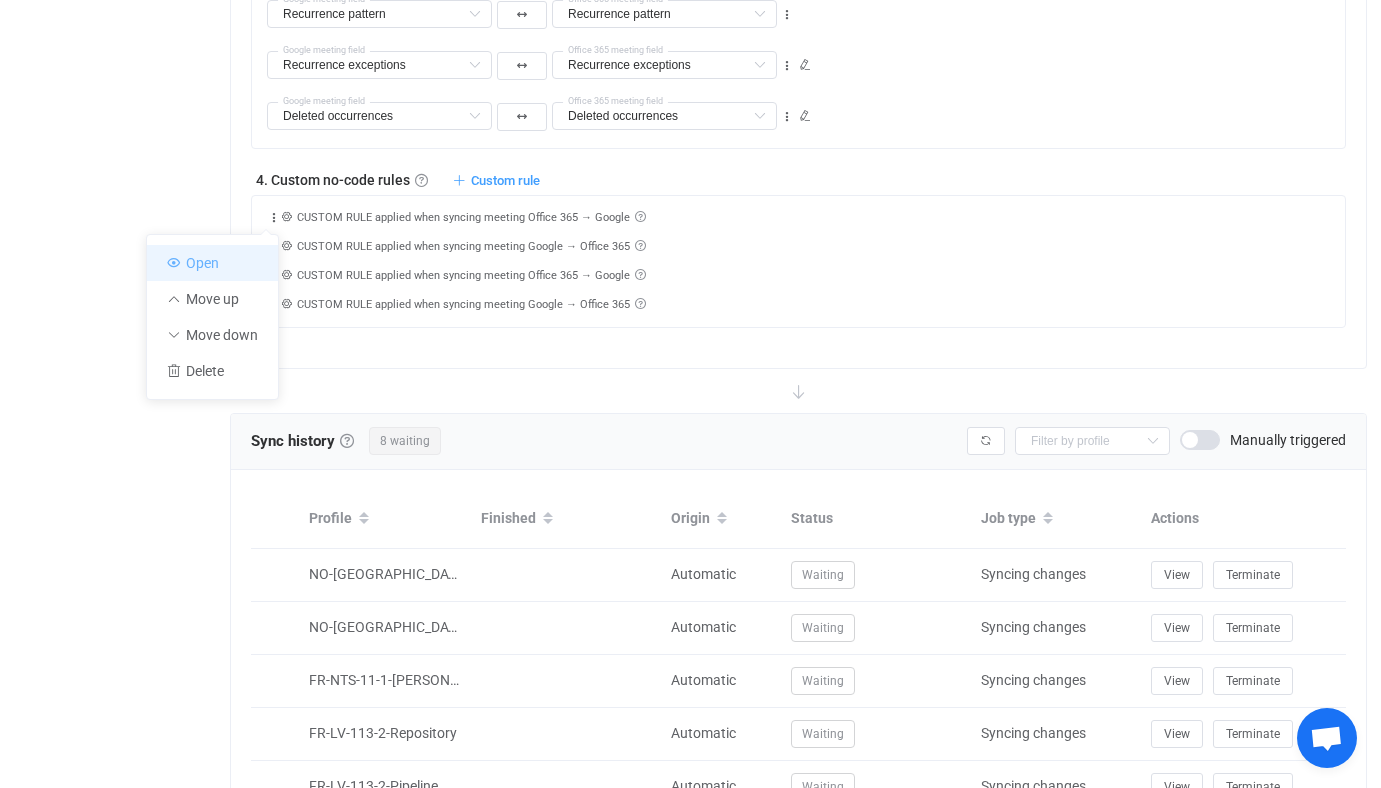 click on "Open" at bounding box center [212, 263] 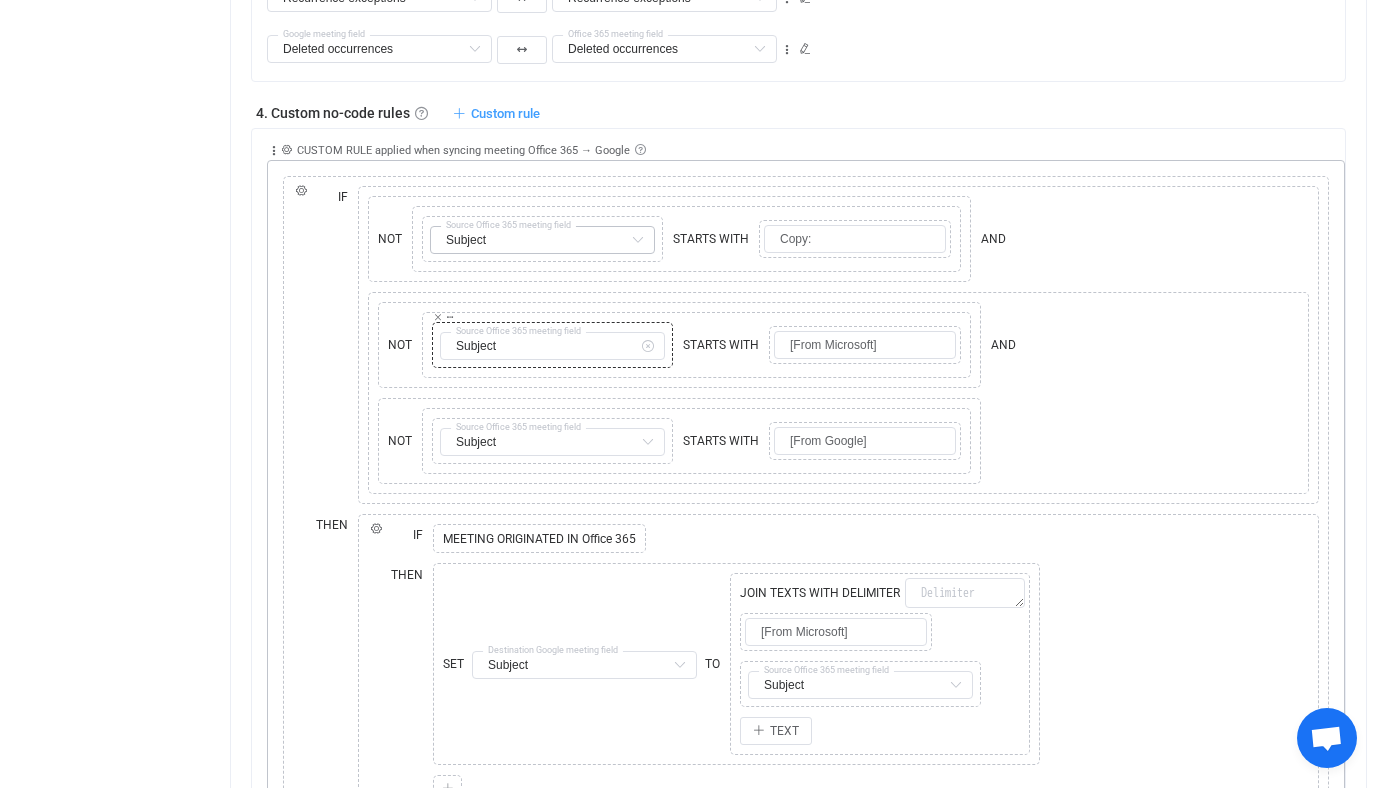 scroll, scrollTop: 2374, scrollLeft: 0, axis: vertical 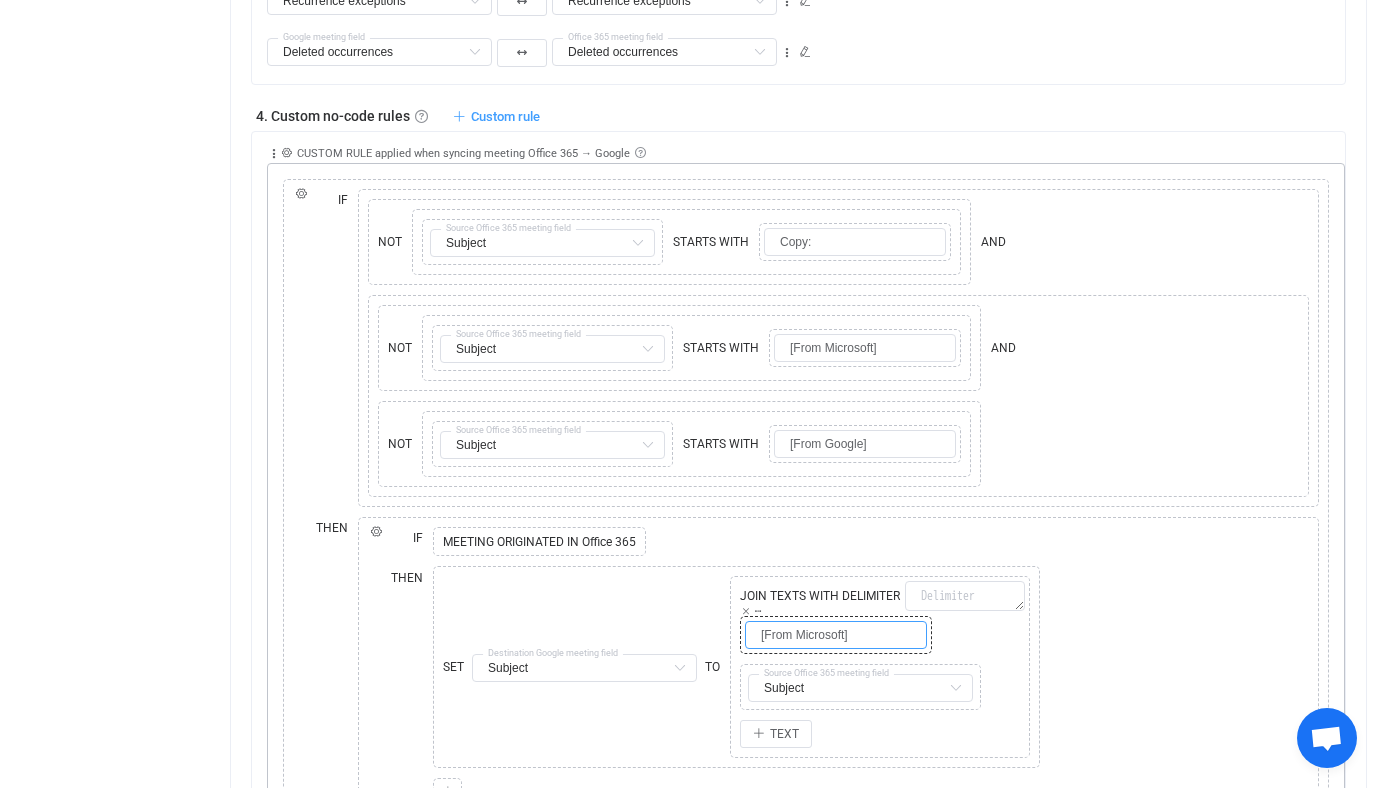 click on "[From Microsoft]" at bounding box center (836, 635) 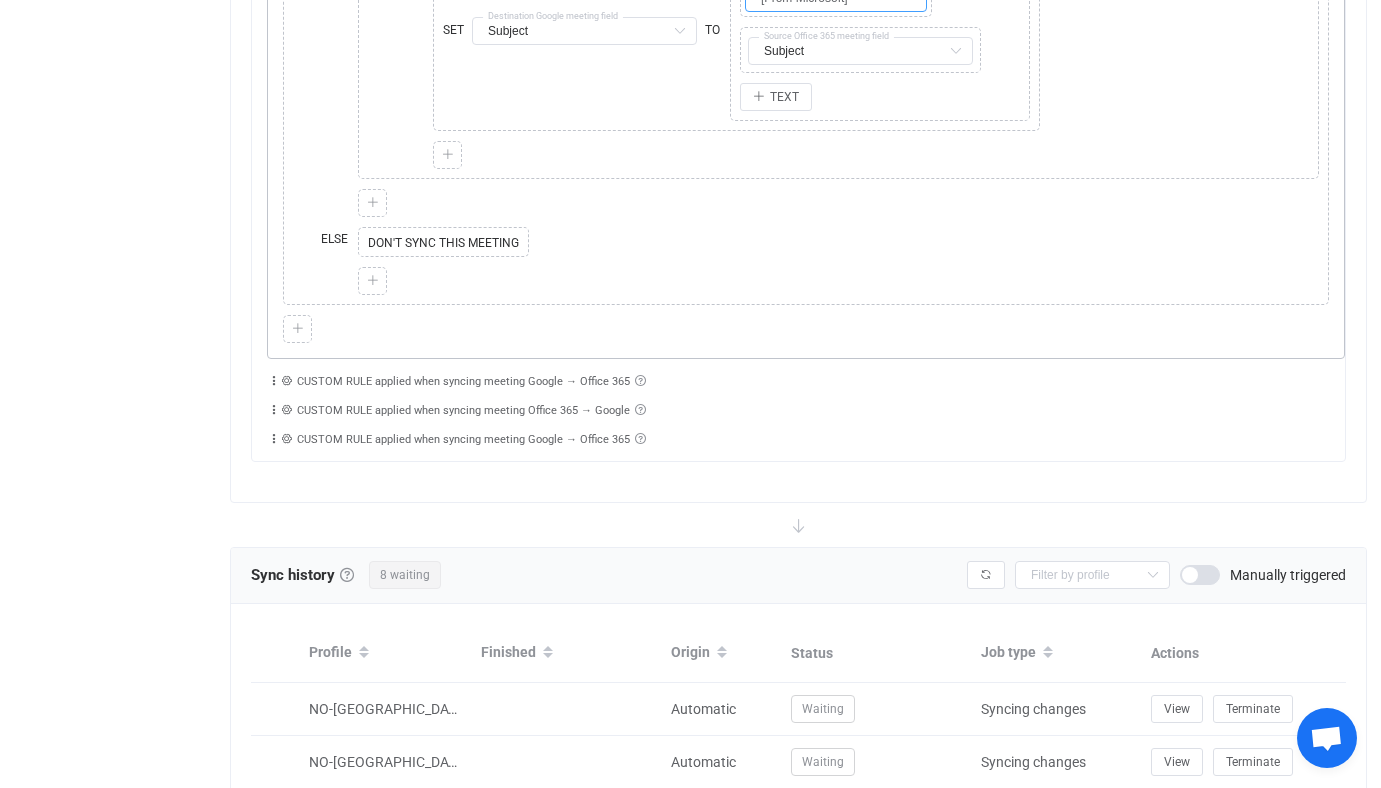 scroll, scrollTop: 3031, scrollLeft: 0, axis: vertical 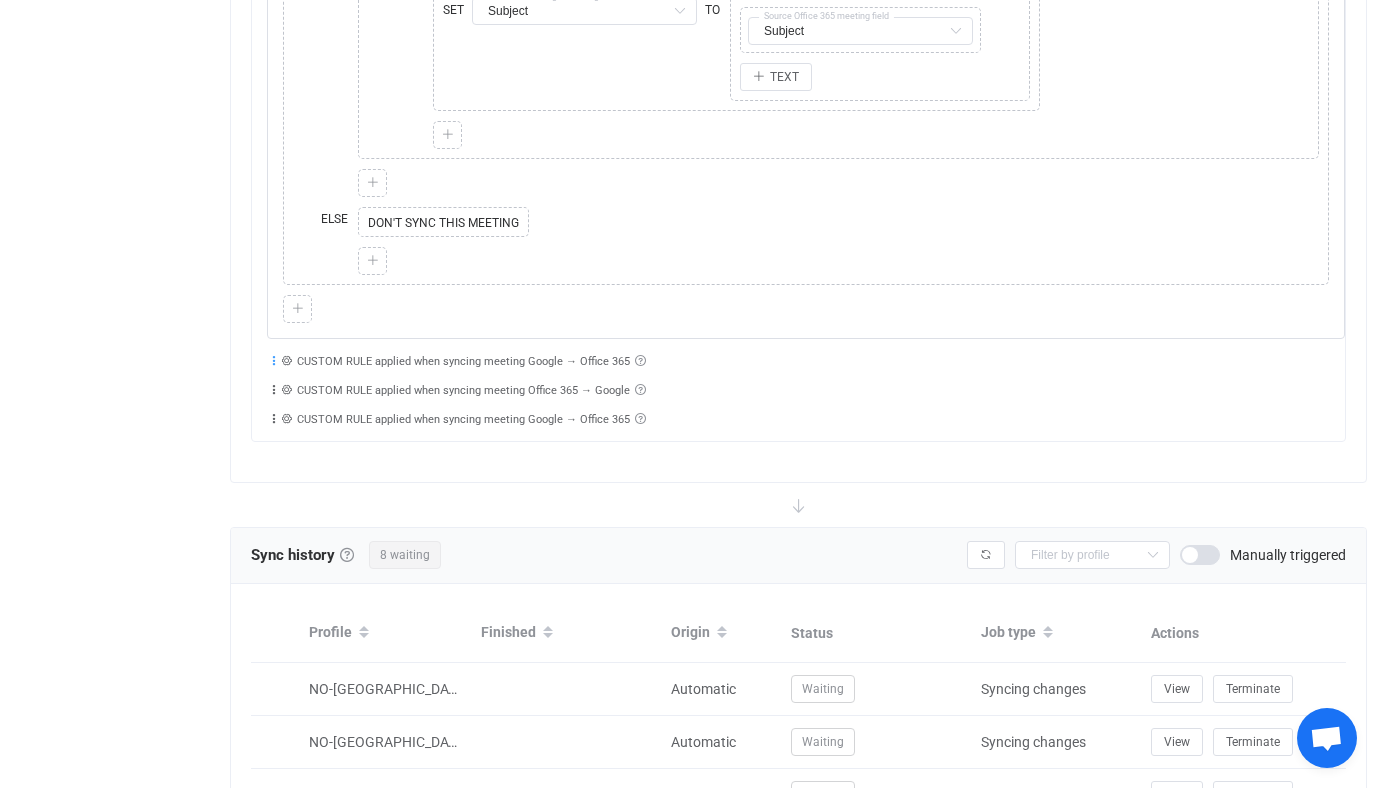 click at bounding box center (274, 361) 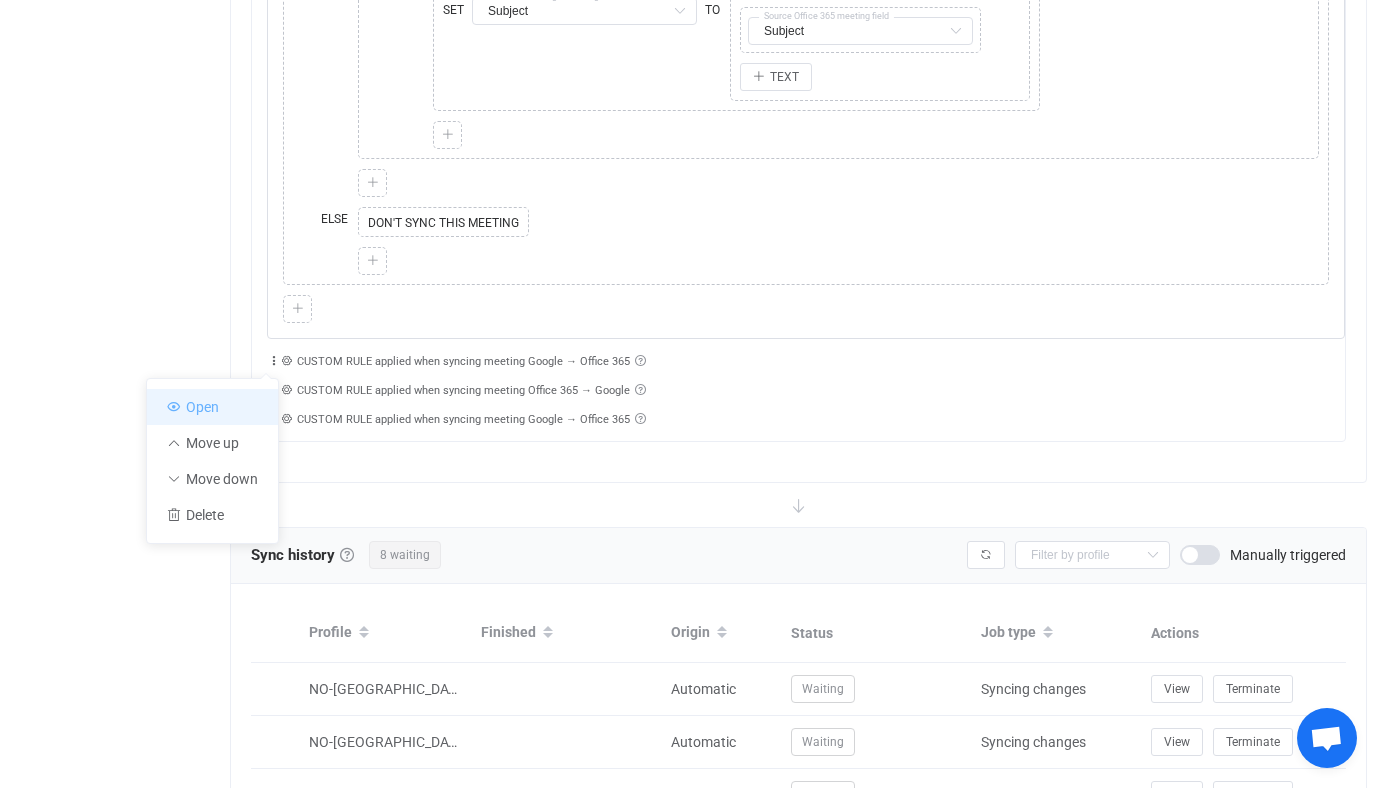 click on "Open" at bounding box center (212, 407) 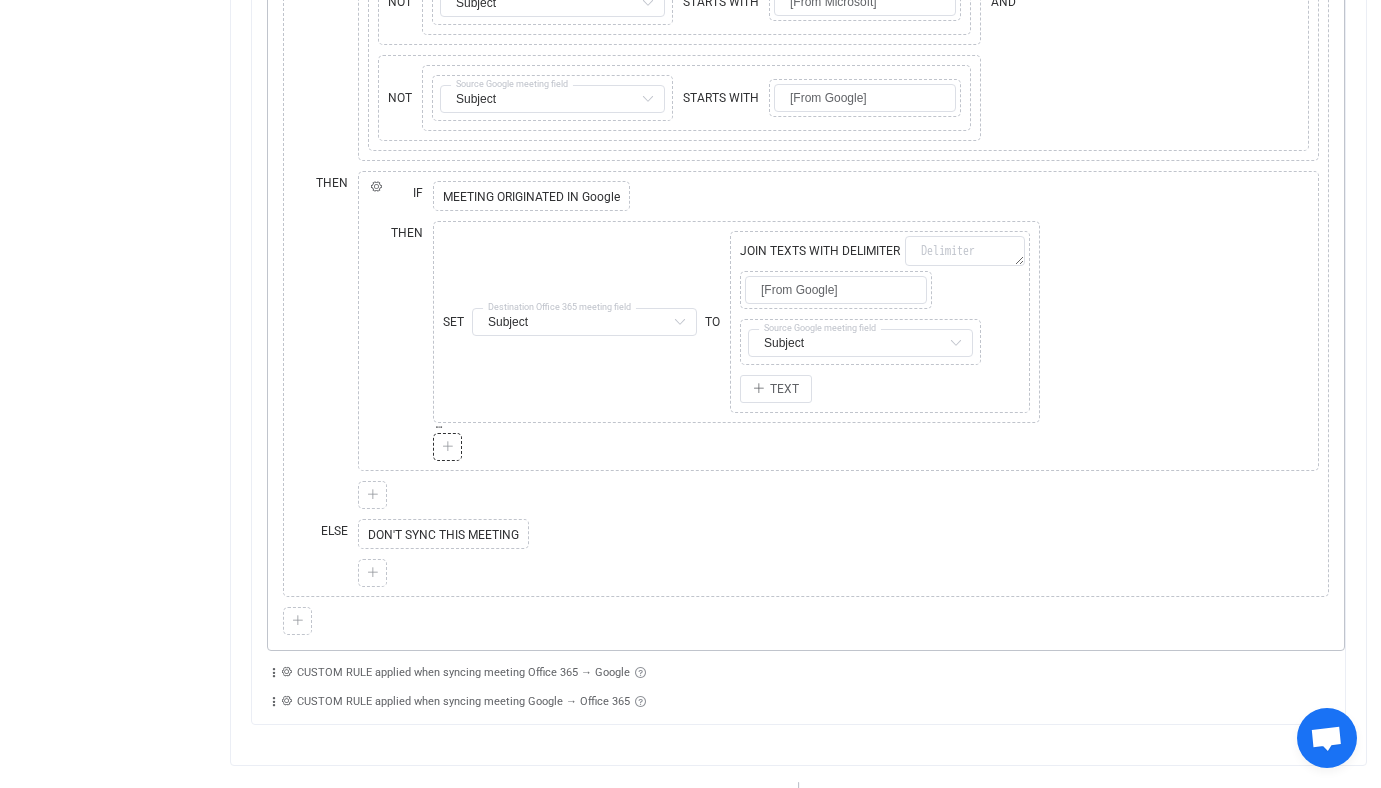 scroll, scrollTop: 3592, scrollLeft: 0, axis: vertical 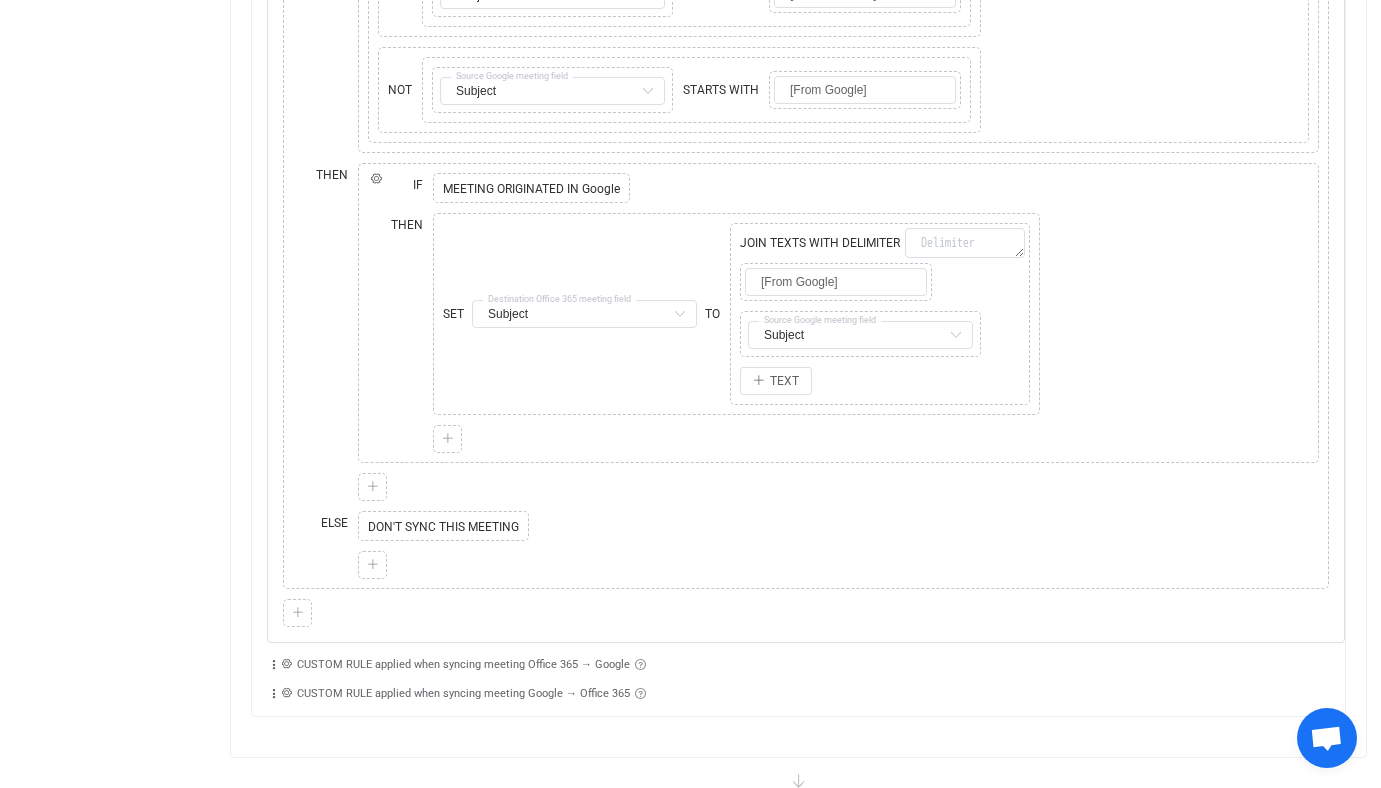 click on "Applied to All meeting(s) Only meeting(s) from Office 365 All meeting(s) Rule description CUSTOM RULE applied when syncing meeting Office 365 → Google Custom rule No-code editor to further adjust and customize field mapping, add conditions, rules, transform data, or apply custom logic of any complexity Copy Cut Replace IF ELSE IF Copy Cut Replace TYPE MISMATCH Copy Cut Replace TYPE MISMATCH NOT Copy Cut Replace TYPE MISMATCH Copy Cut Replace TYPE MISMATCH Subject Subject Default field Start Default field End Default field Is all day? Default field Time zone Default field Location Default field Description Default field Sensitivity Default field Free/busy status Default field Is reminder set? Default field Organizer (read-only) Default field Attendees Default field Resources Default field Categories Default field Response (read-only) Default field Is recurring? (read-only) Default field Is recurrence exception? (read-only) Default field Teams link Default field Link to event page (read-only) Default field IF" at bounding box center [798, -185] 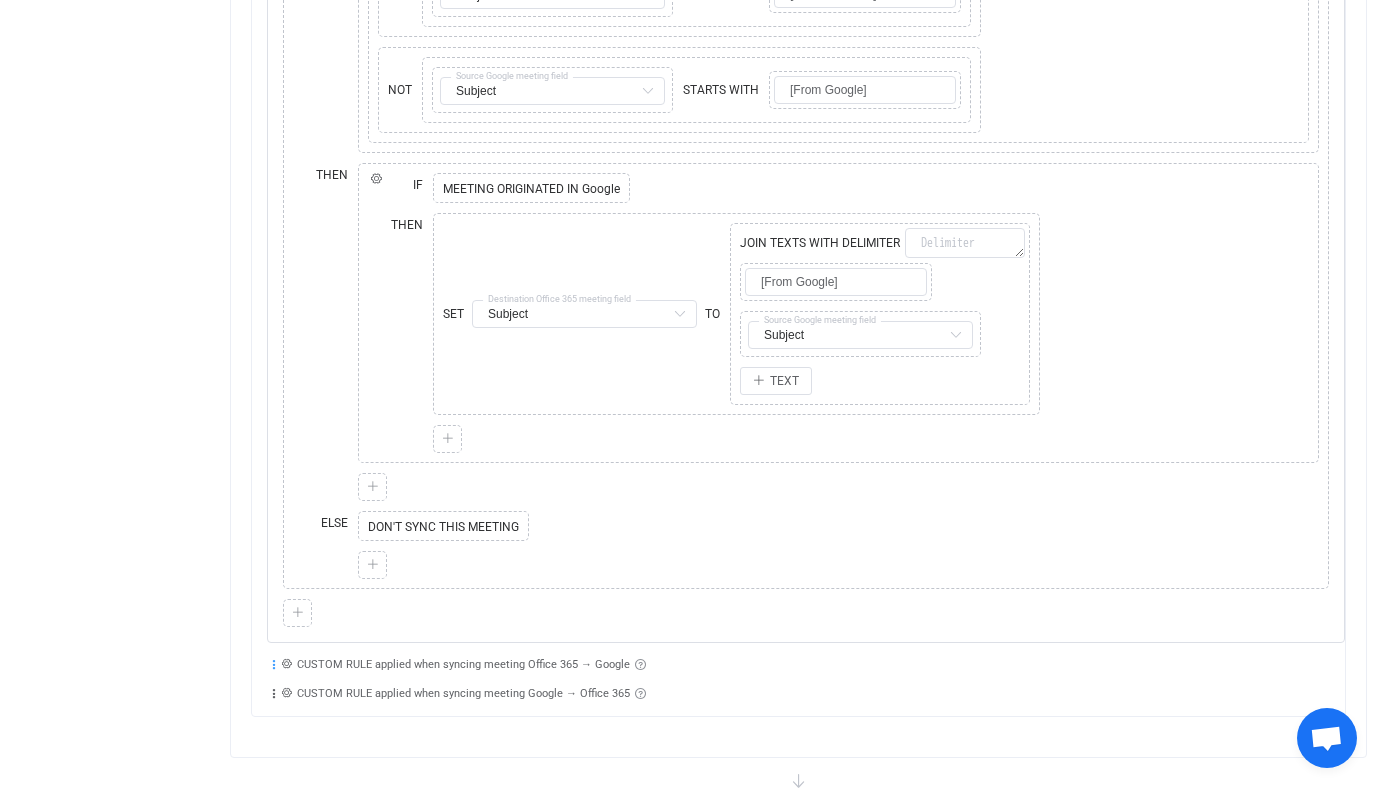 click at bounding box center (274, 665) 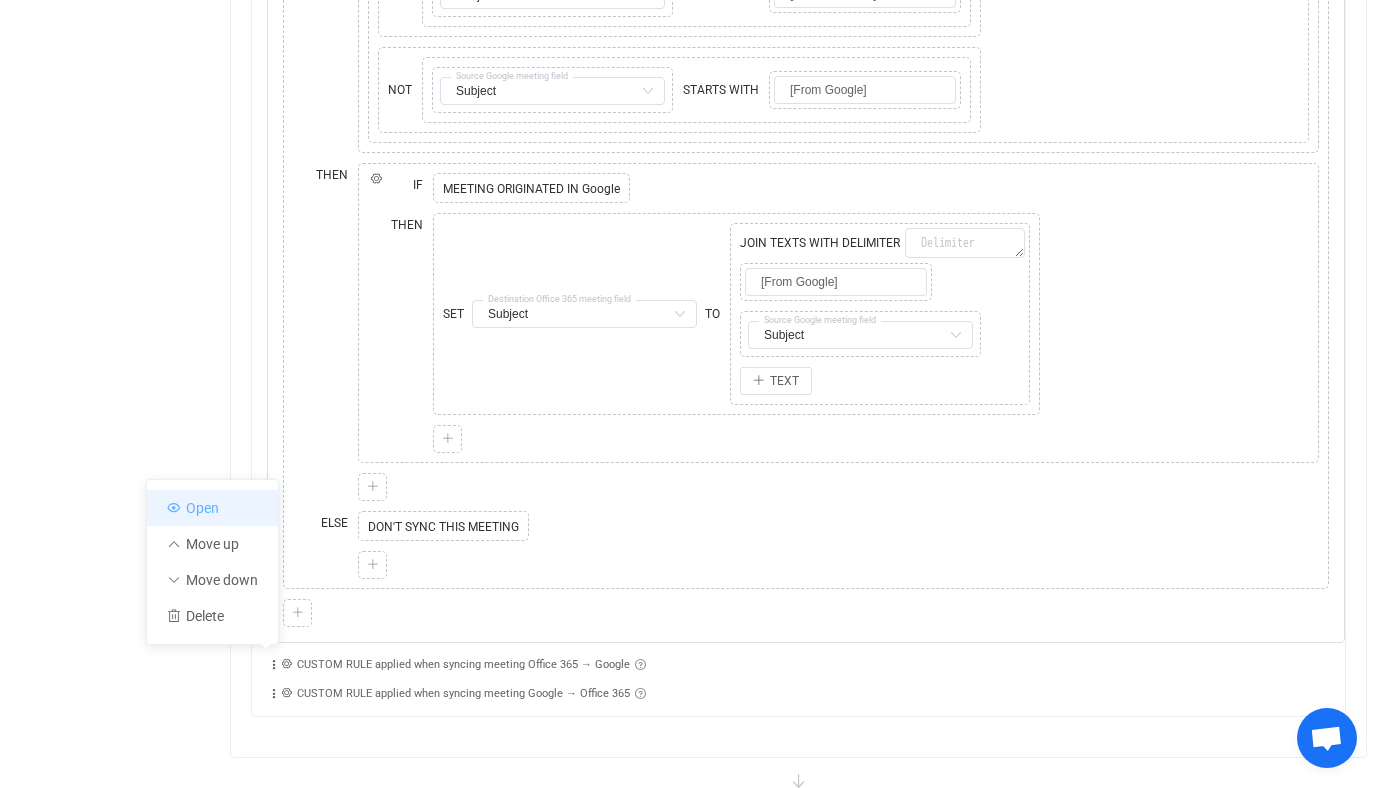 click on "Open" at bounding box center [212, 508] 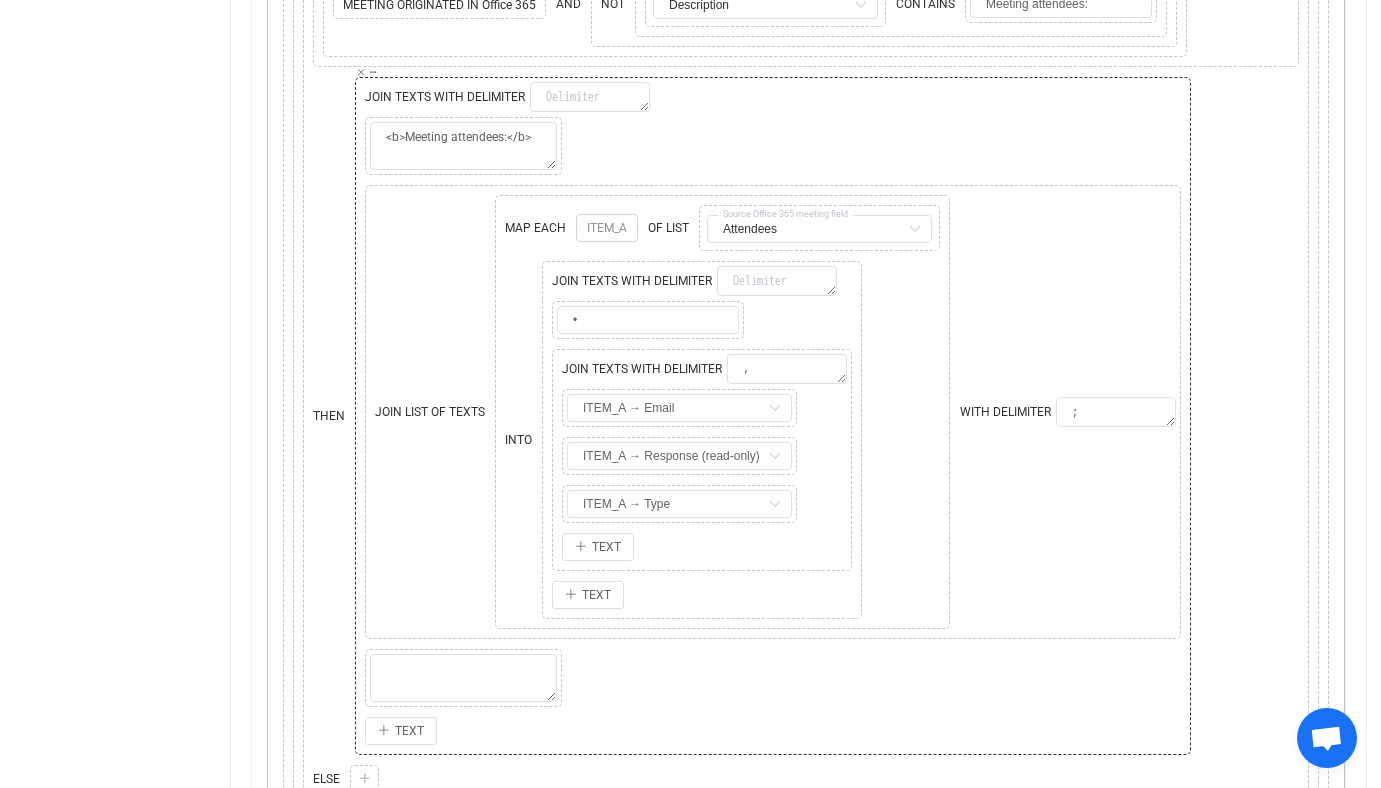 scroll, scrollTop: 4990, scrollLeft: 0, axis: vertical 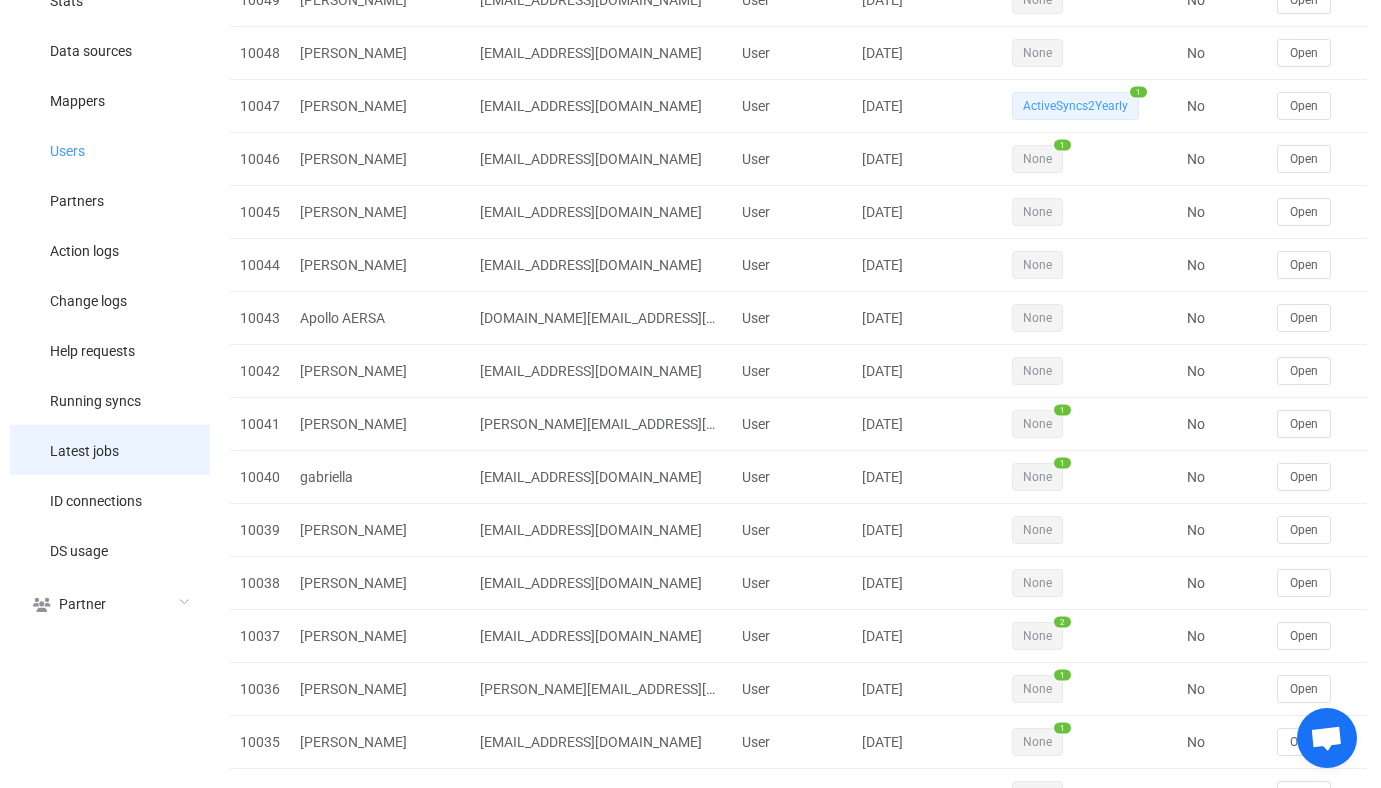 type 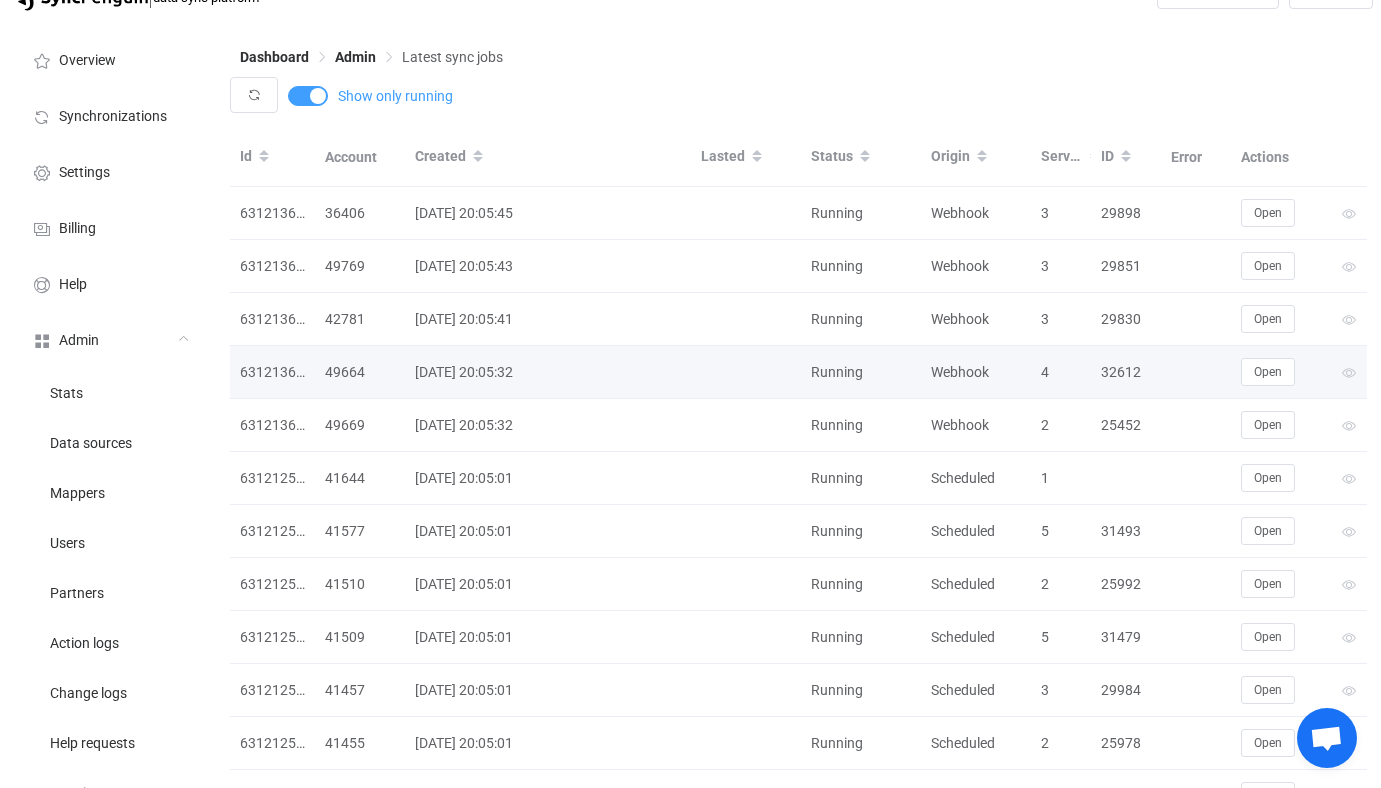 scroll, scrollTop: 0, scrollLeft: 0, axis: both 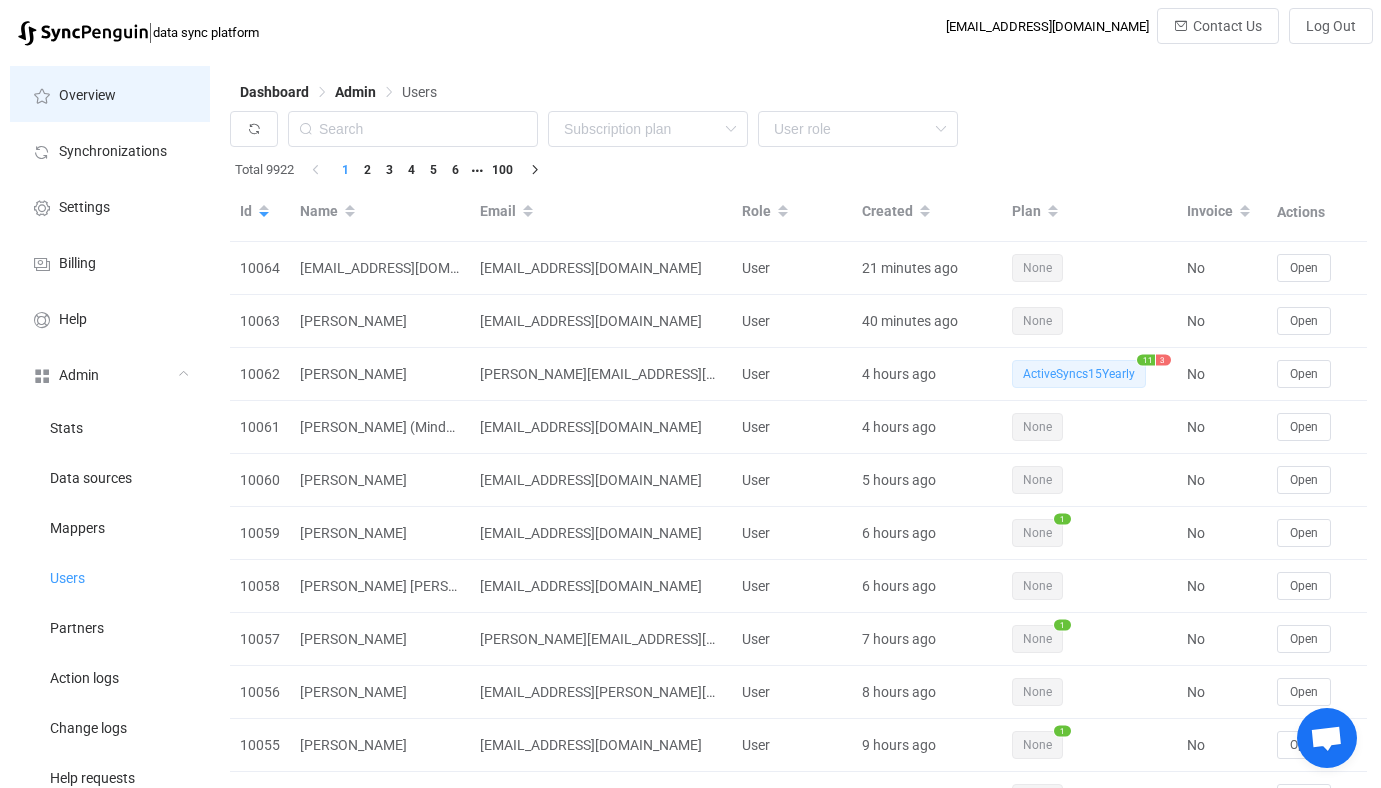 click on "Overview" at bounding box center (110, 94) 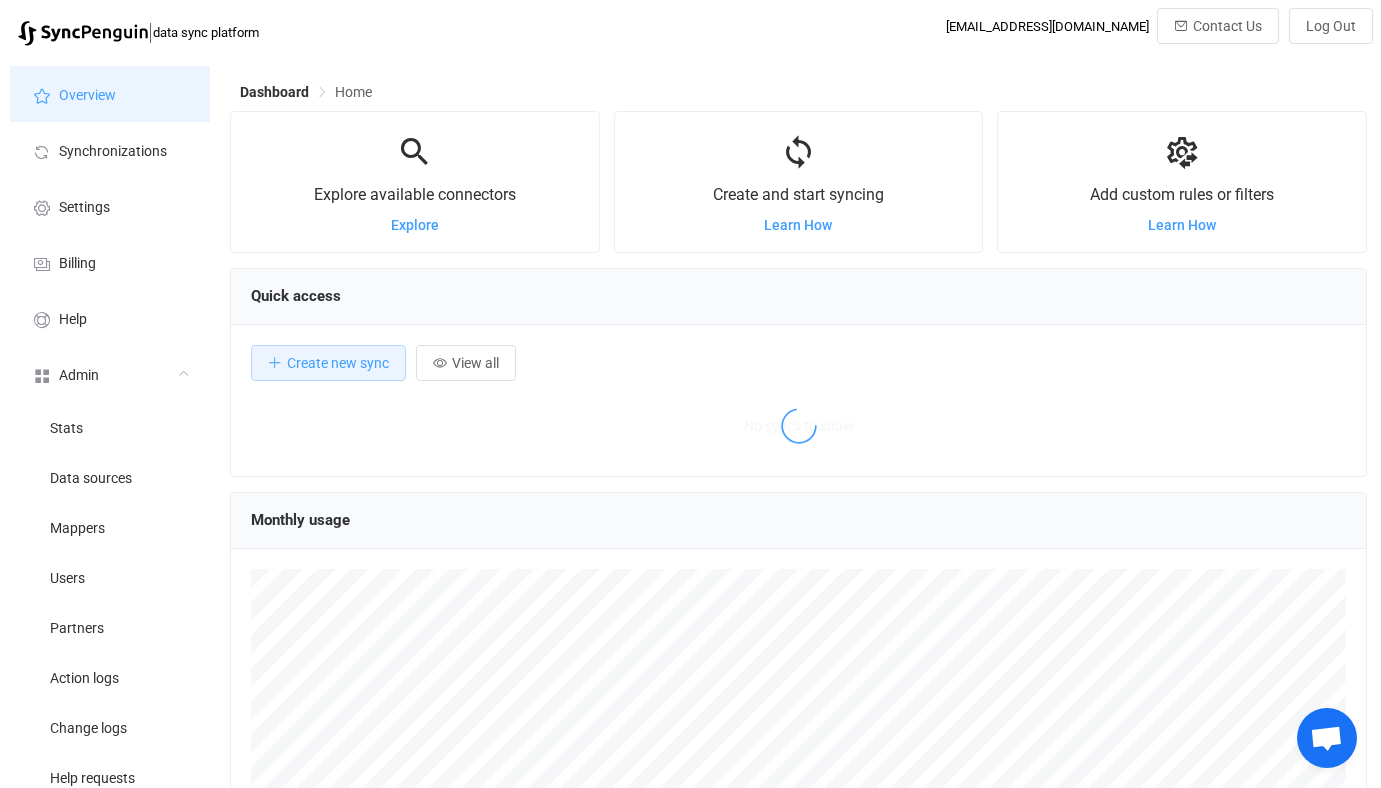 scroll, scrollTop: 999612, scrollLeft: 998863, axis: both 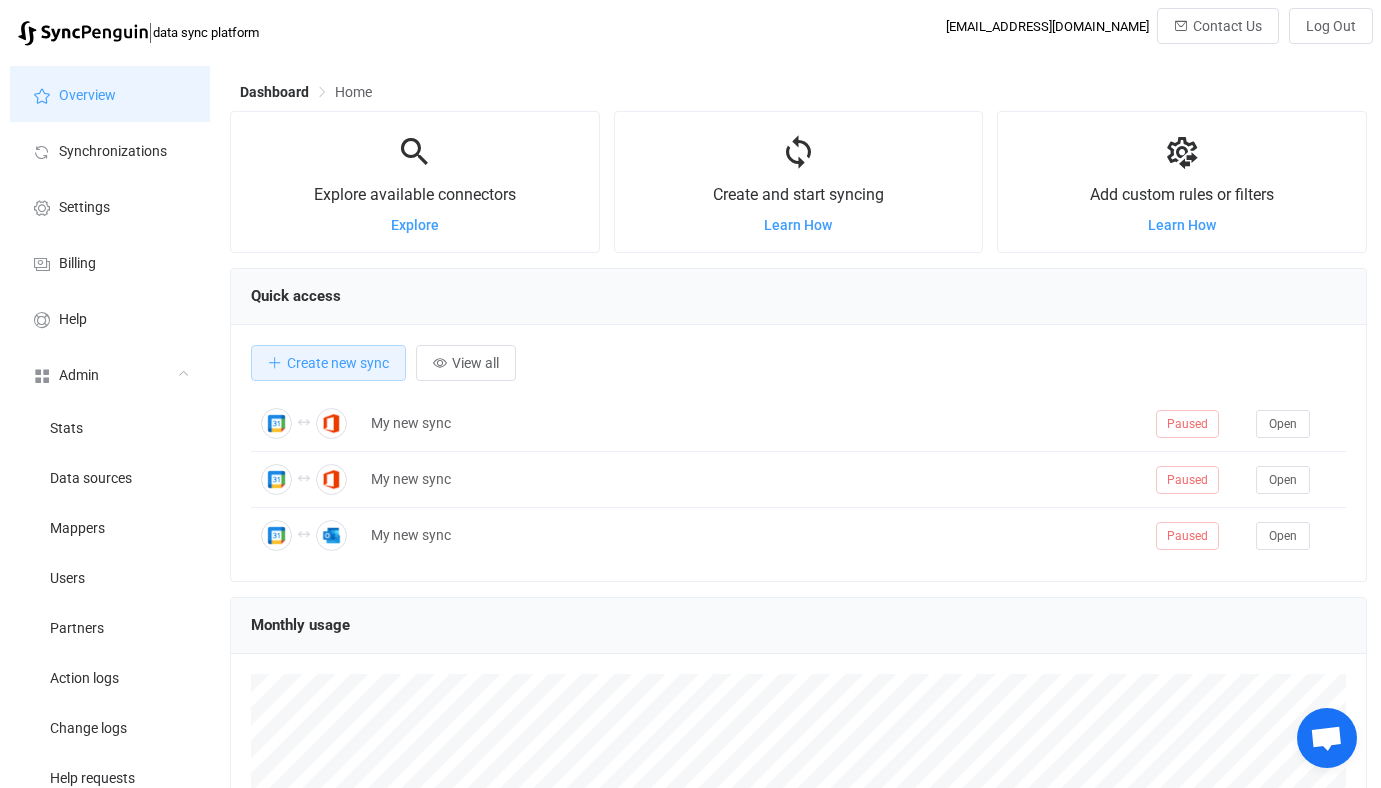 type 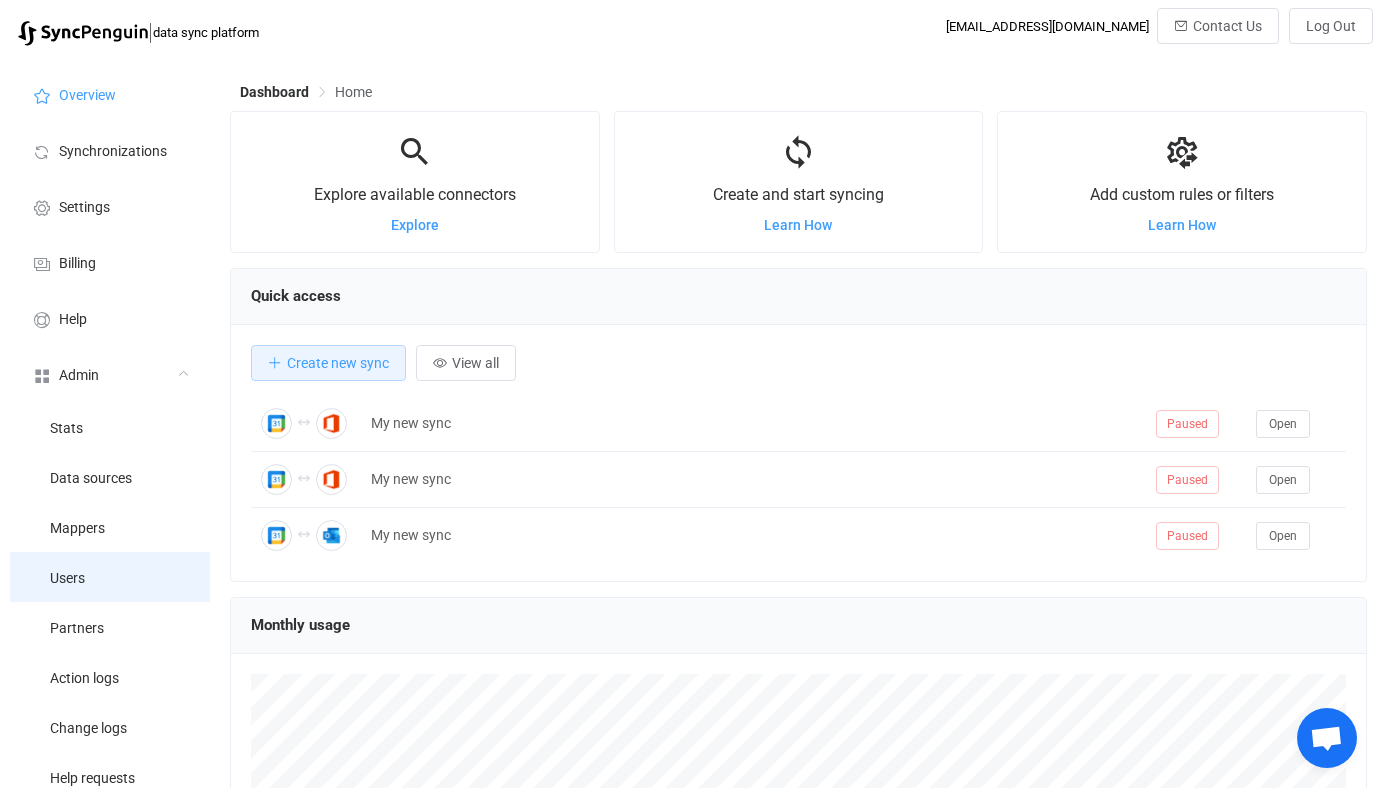 click on "Users" at bounding box center [110, 577] 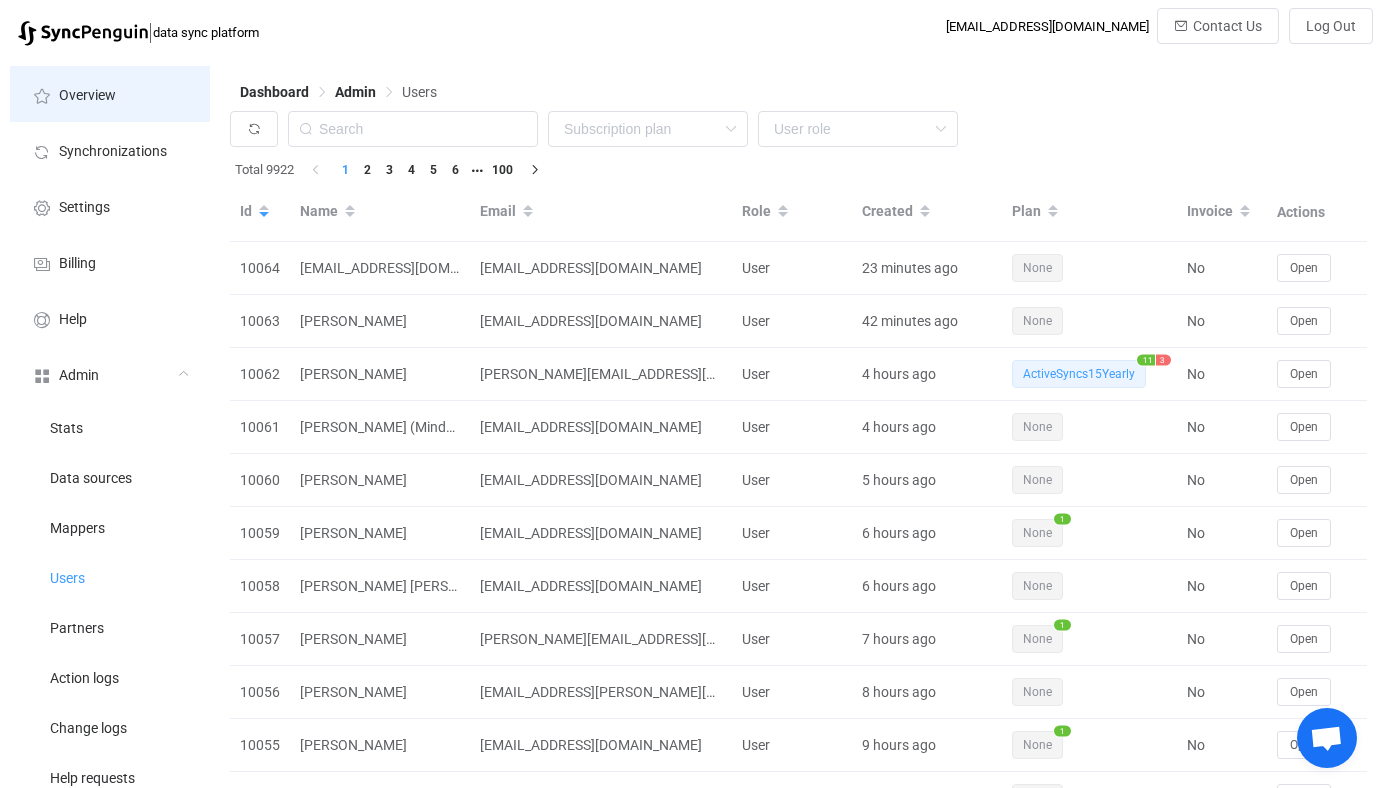 click on "Overview" at bounding box center [110, 94] 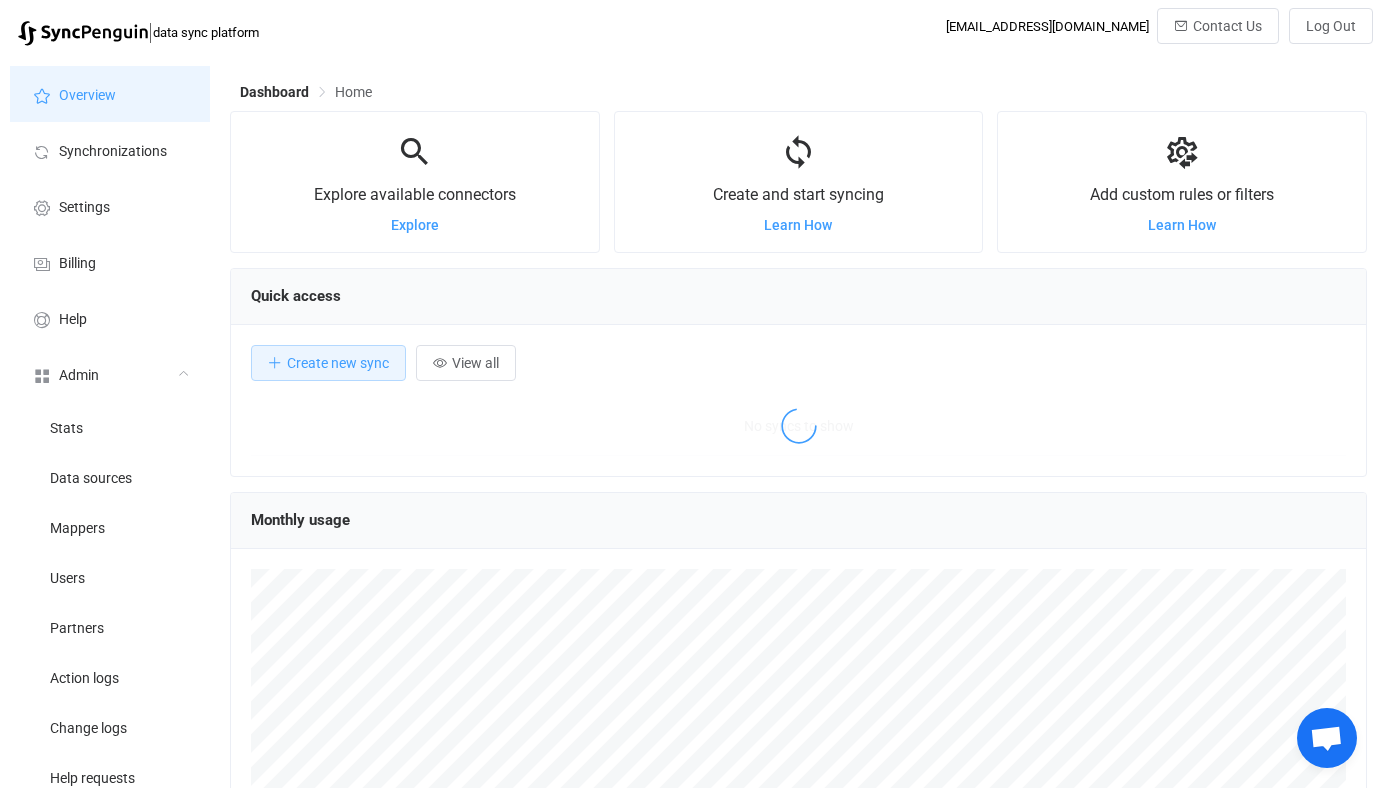 scroll, scrollTop: 999612, scrollLeft: 998863, axis: both 